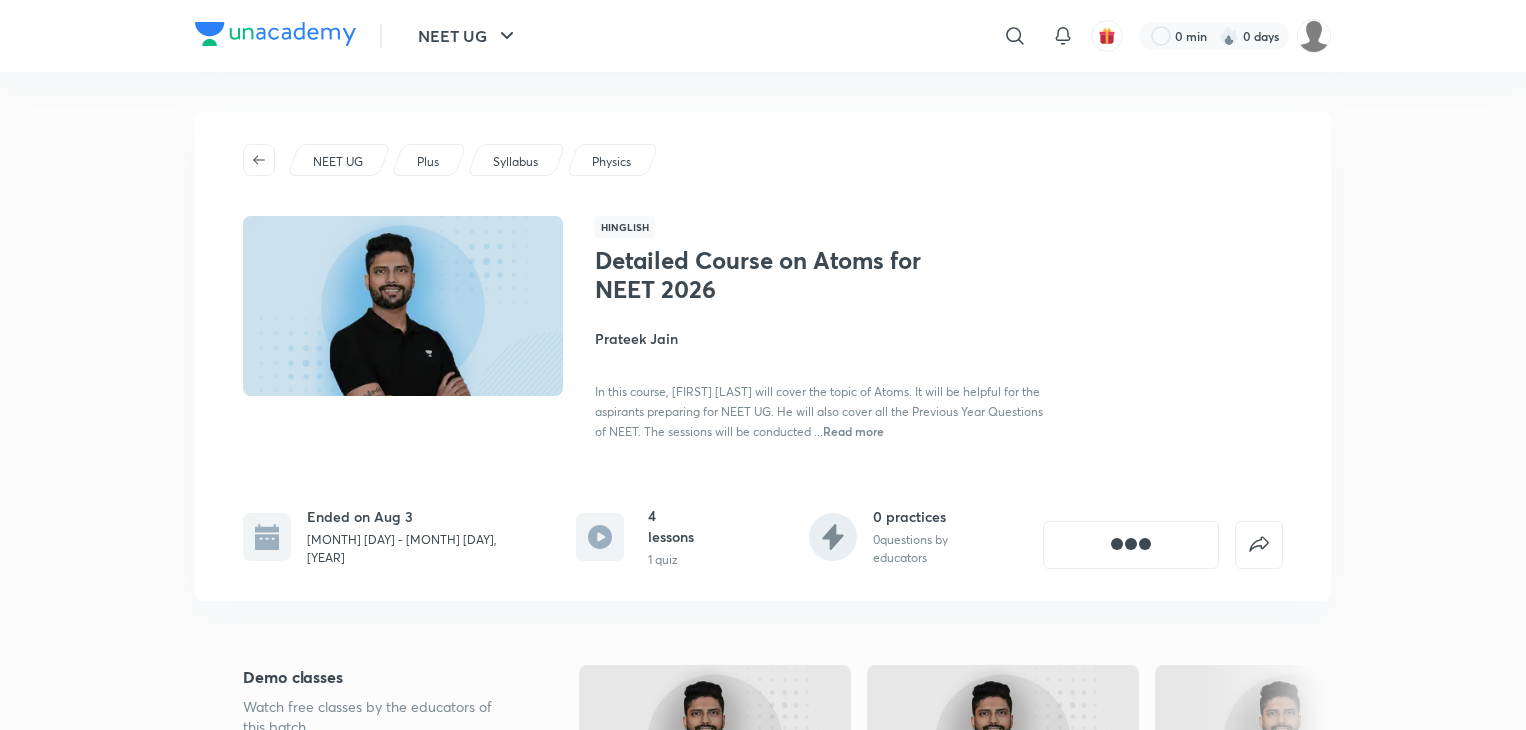scroll, scrollTop: 0, scrollLeft: 0, axis: both 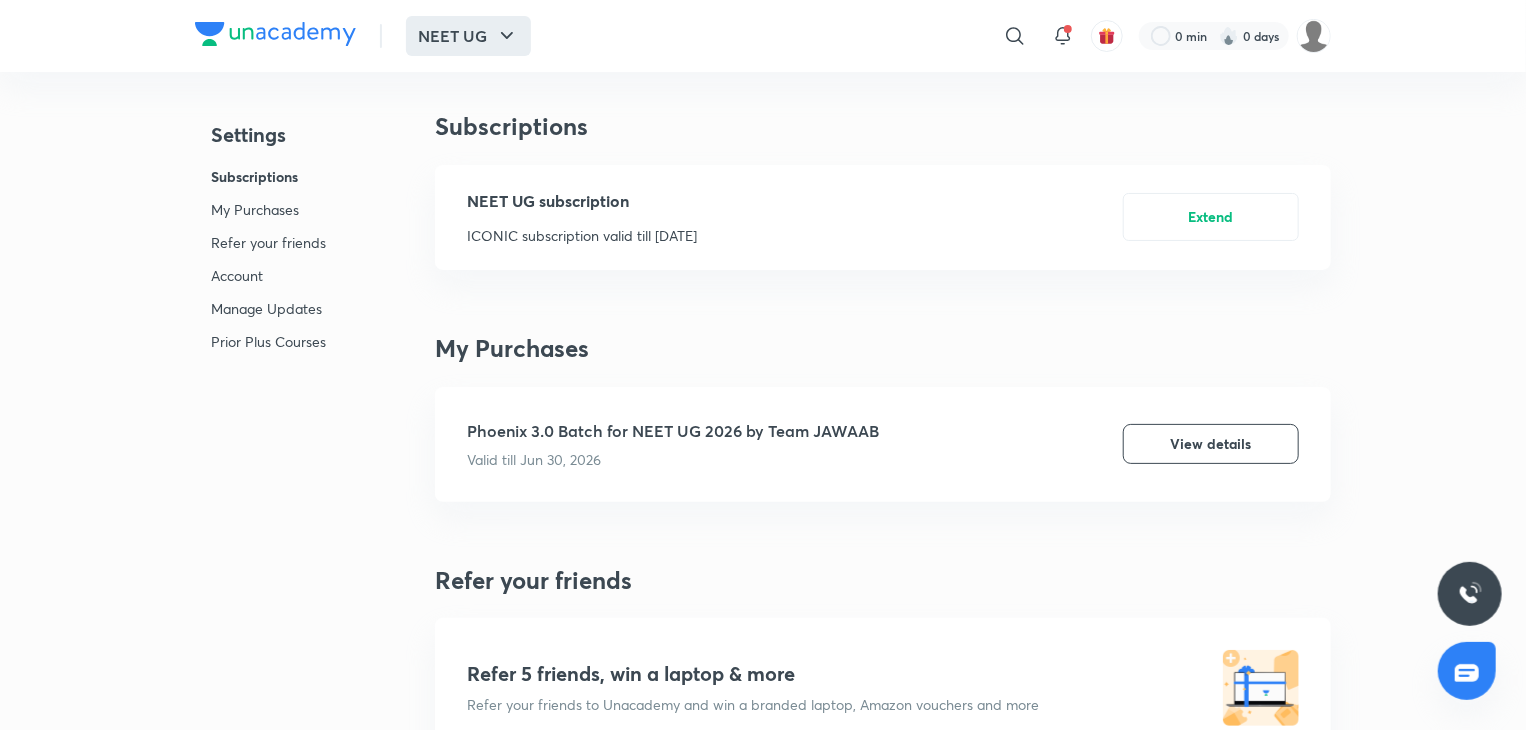 click on "NEET UG" at bounding box center (468, 36) 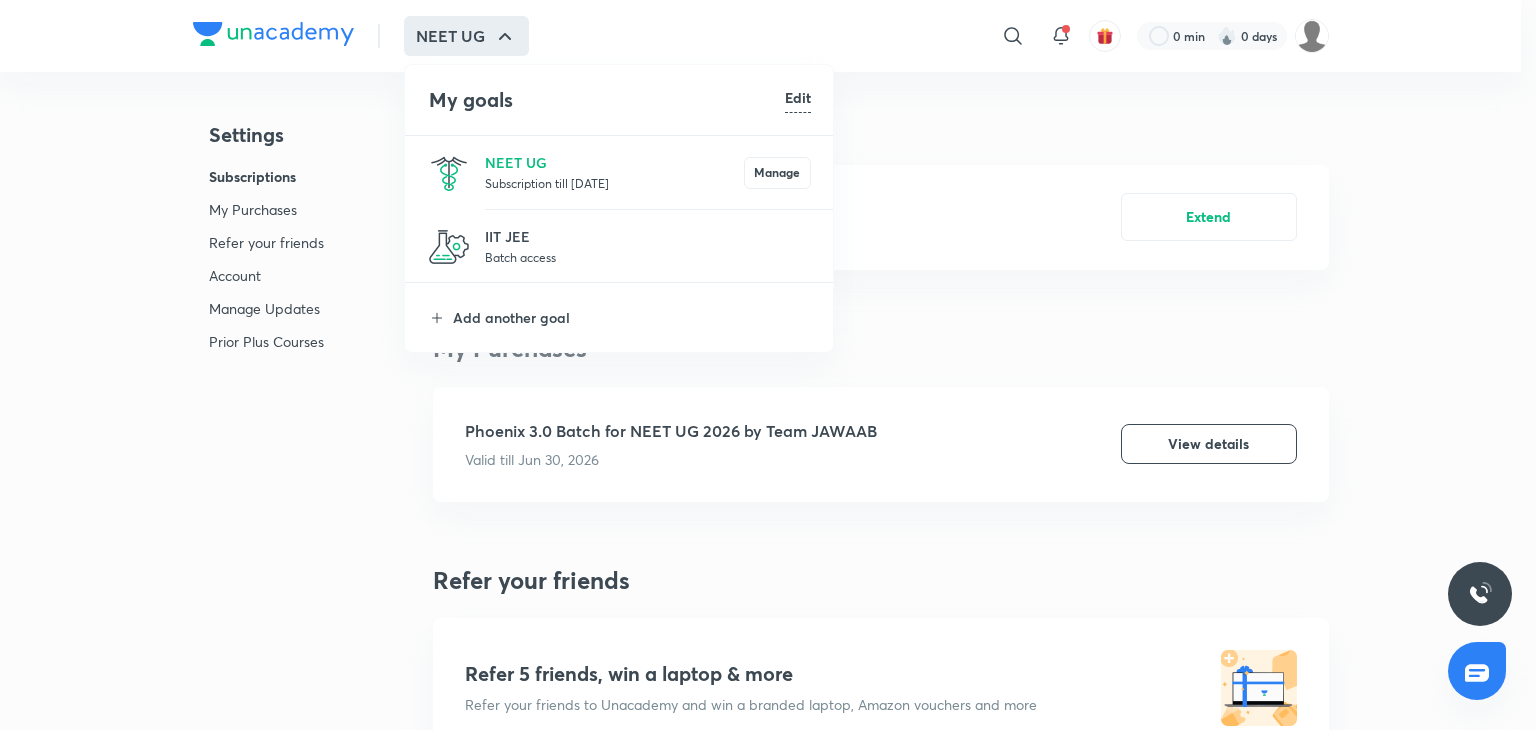 click on "NEET UG Subscription till [DATE] Manage" at bounding box center (620, 172) 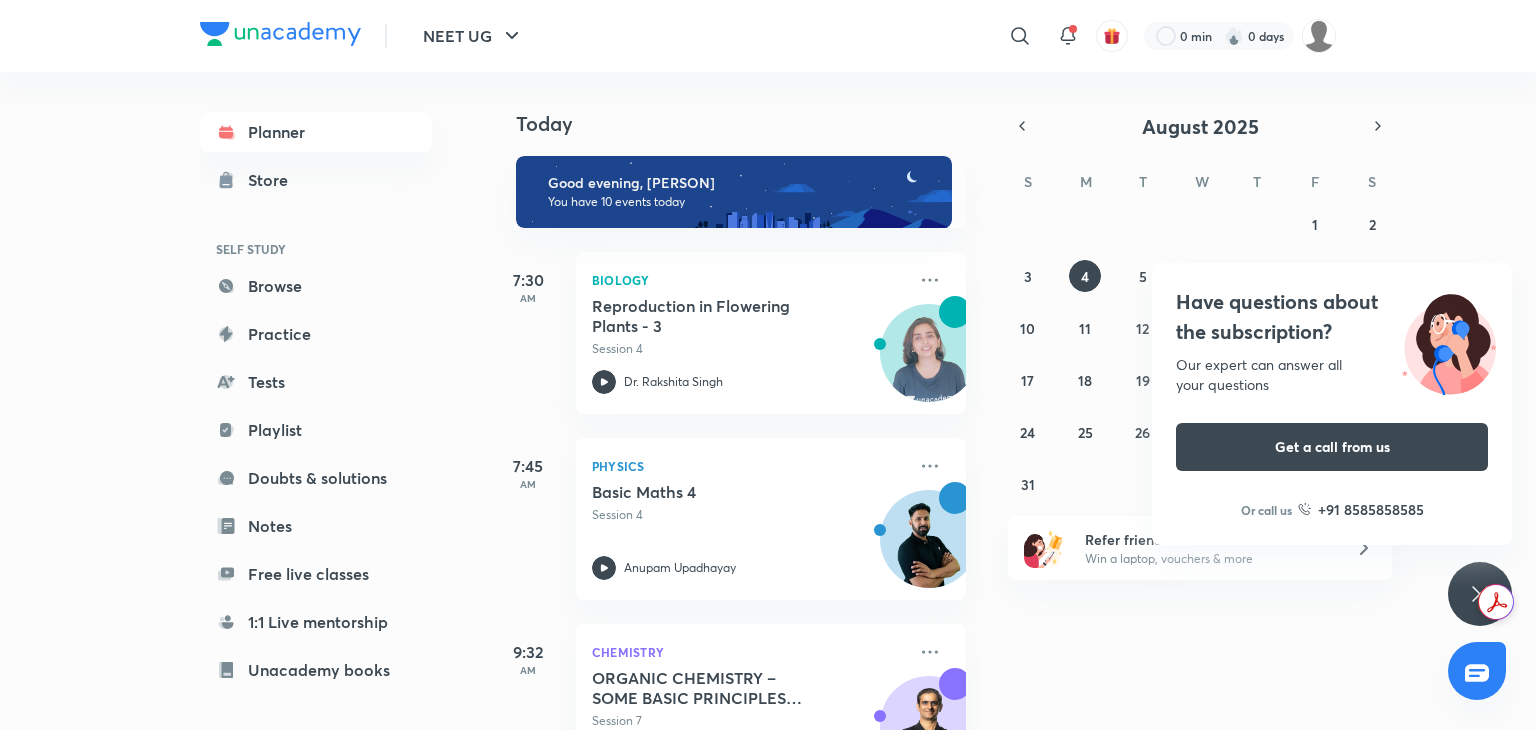 click on "​" at bounding box center [856, 36] 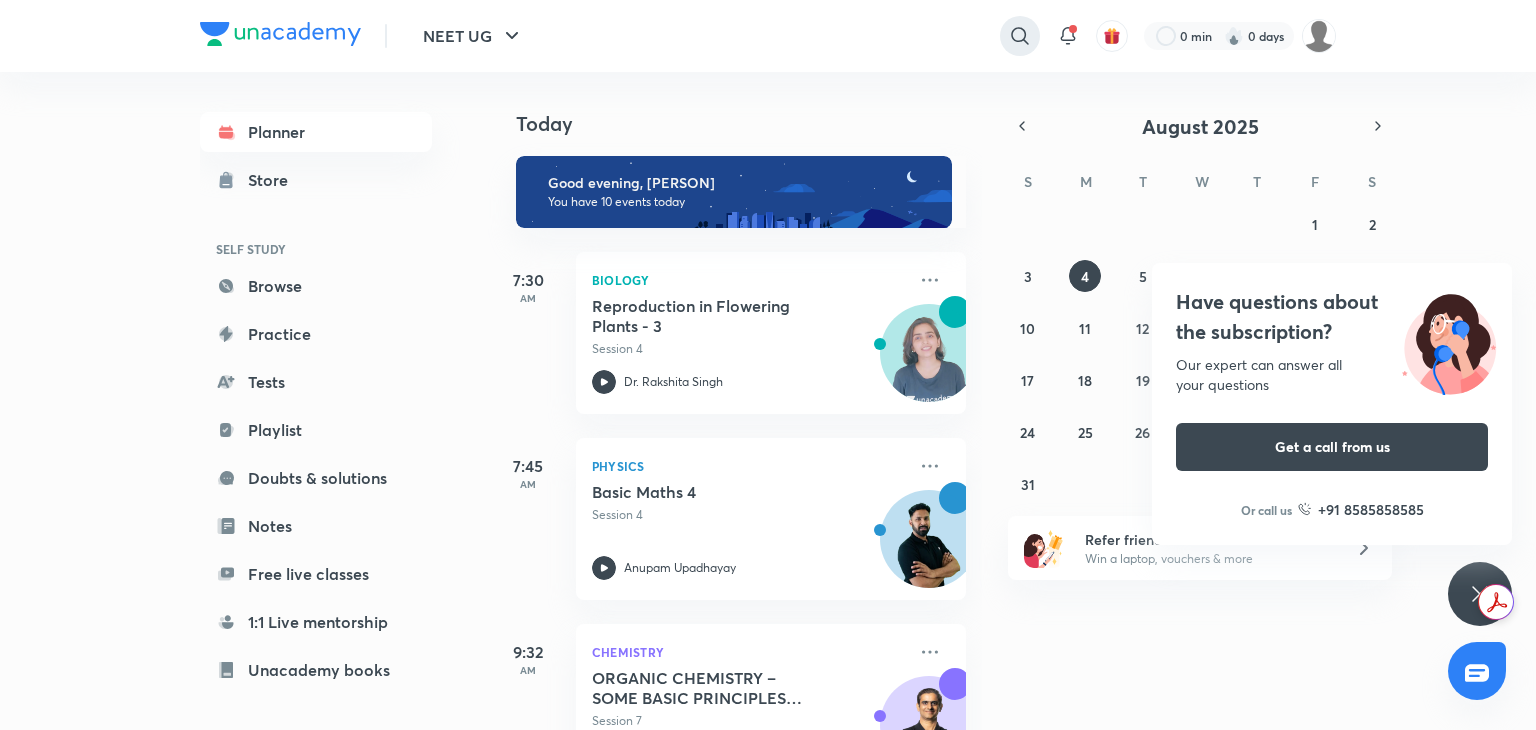 click 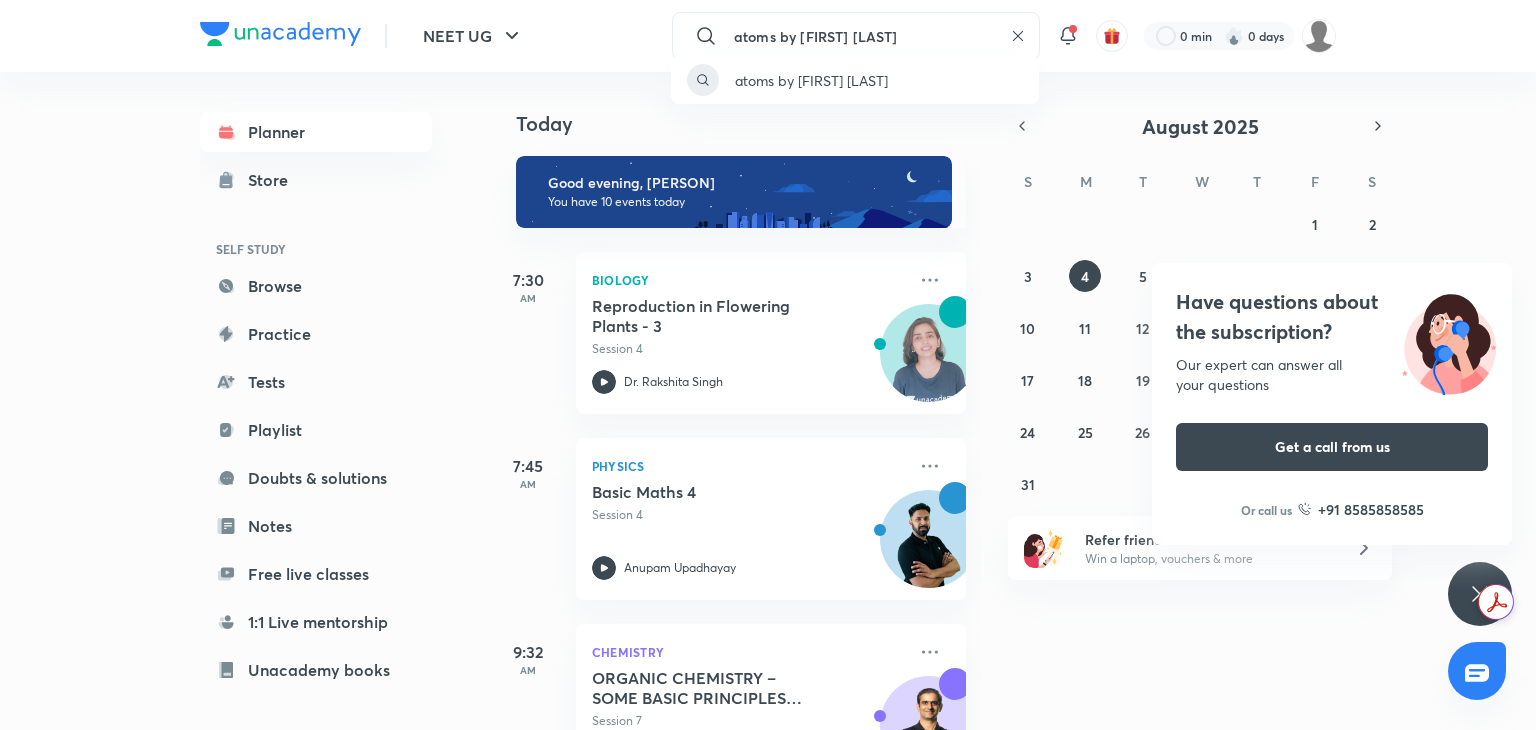 type on "atoms by [FIRST] [LAST]" 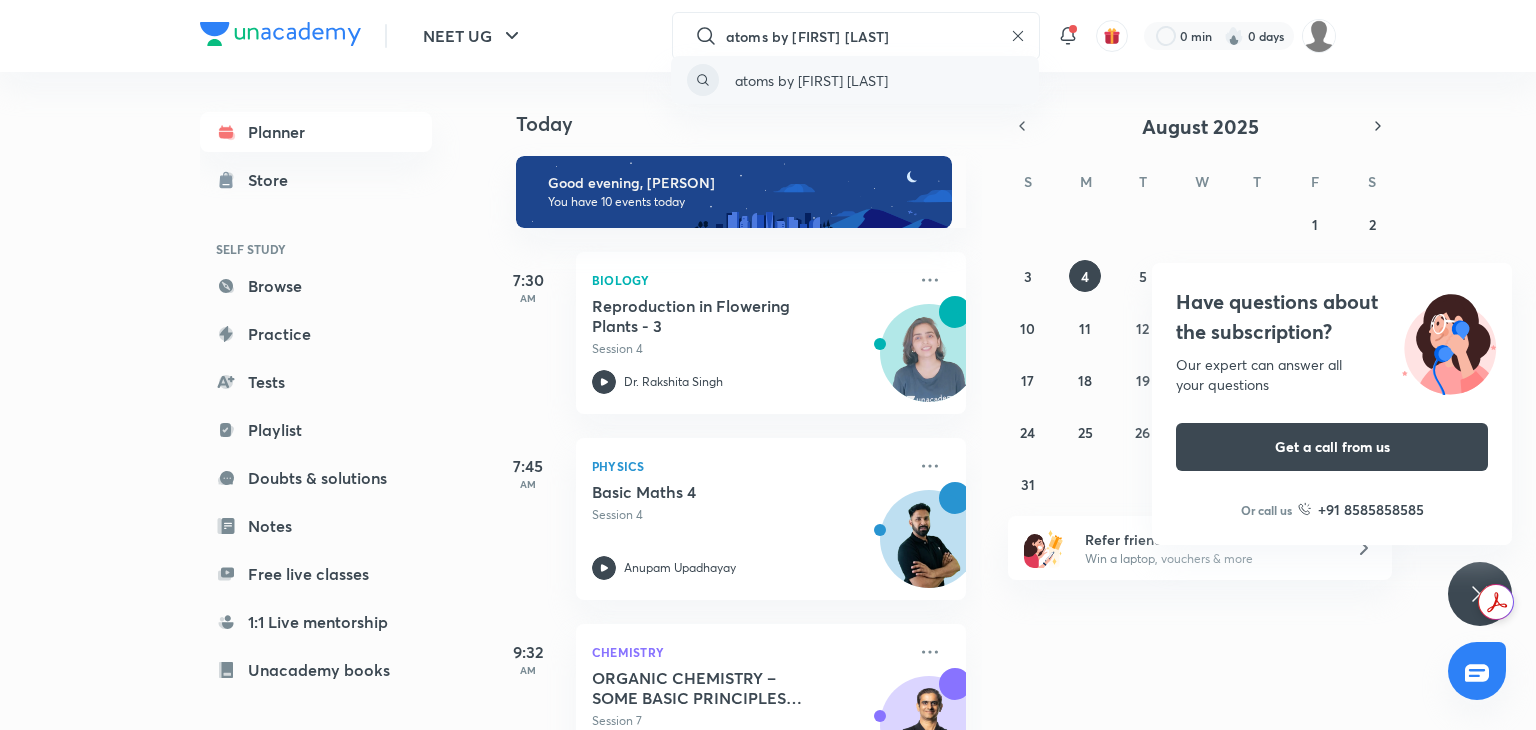 click on "atoms by [FIRST] [LAST]" at bounding box center [811, 80] 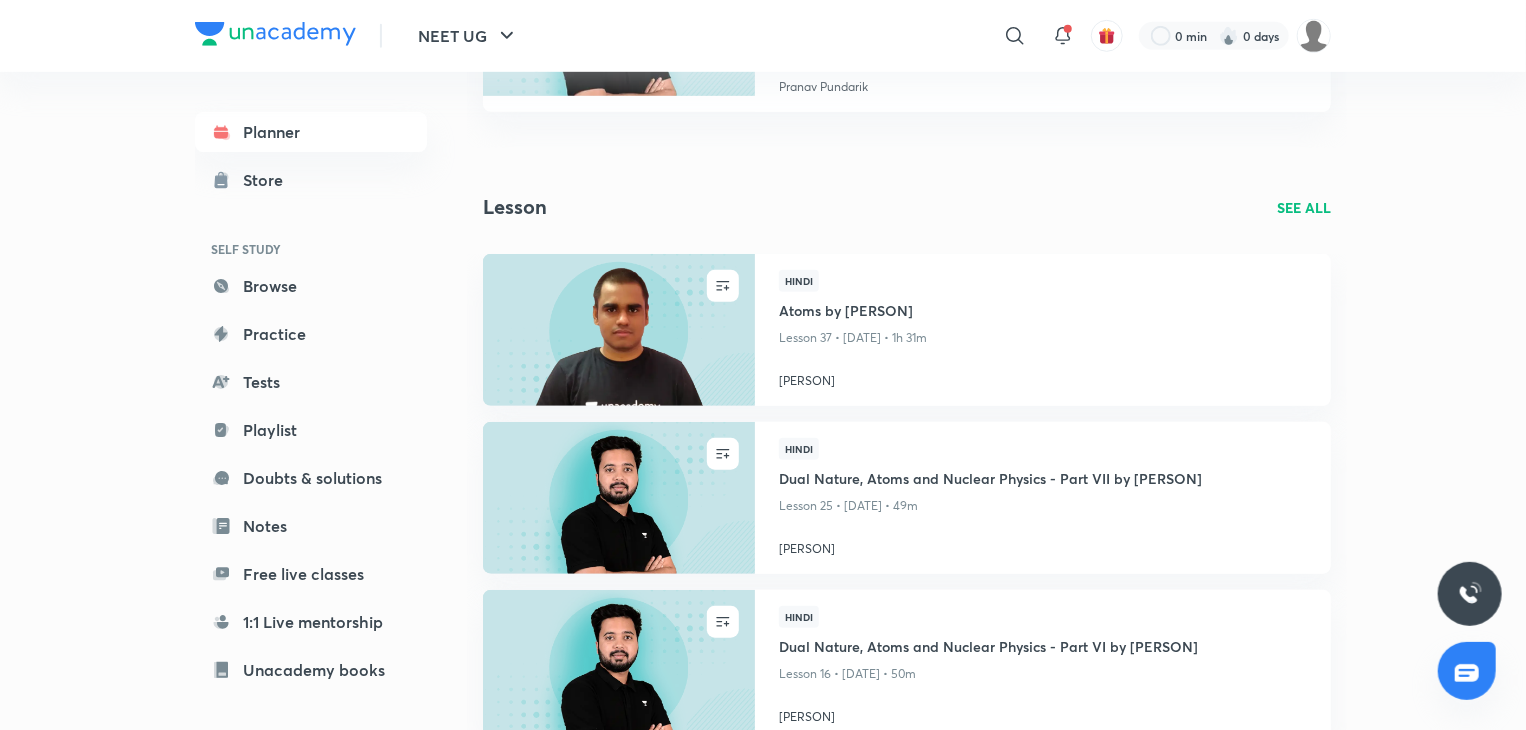 scroll, scrollTop: 0, scrollLeft: 0, axis: both 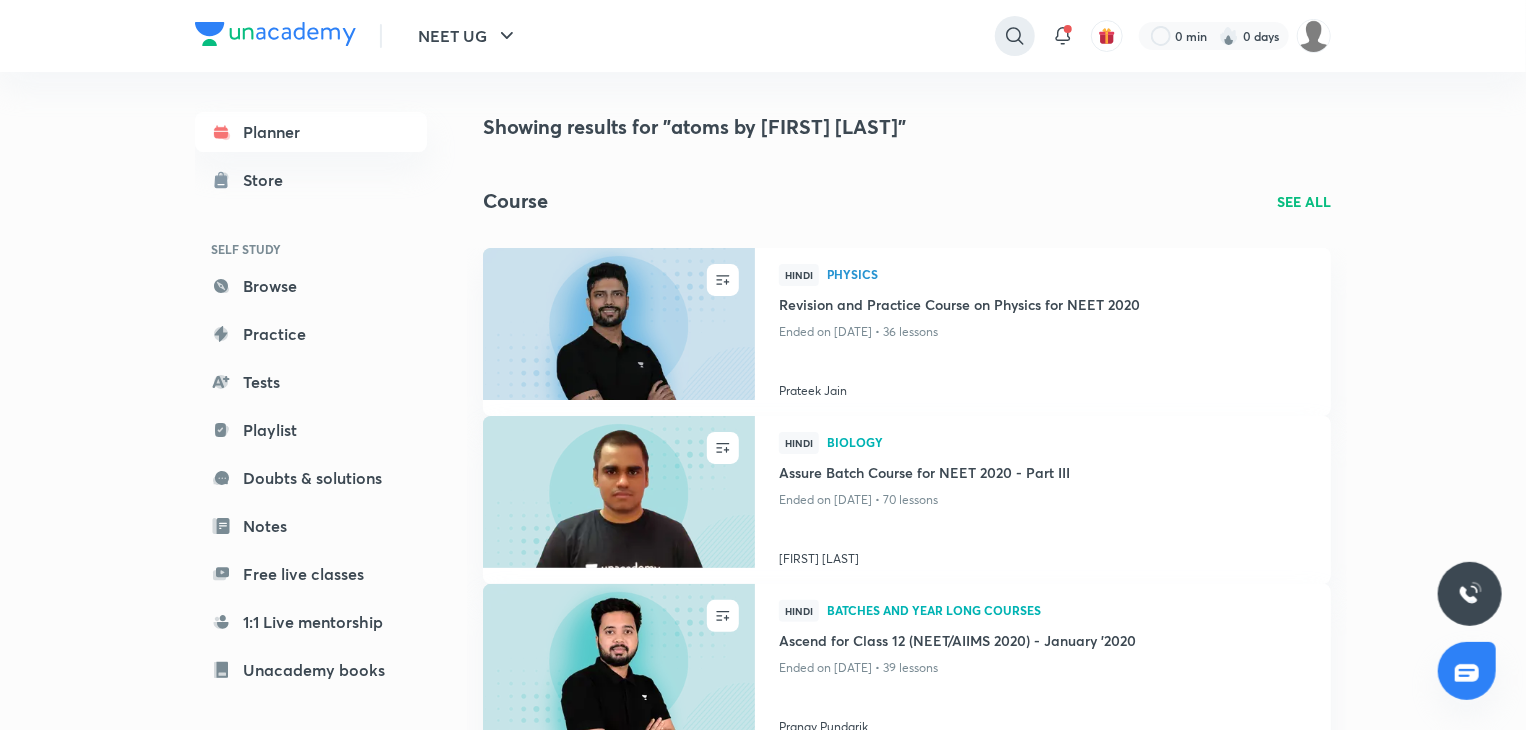 click 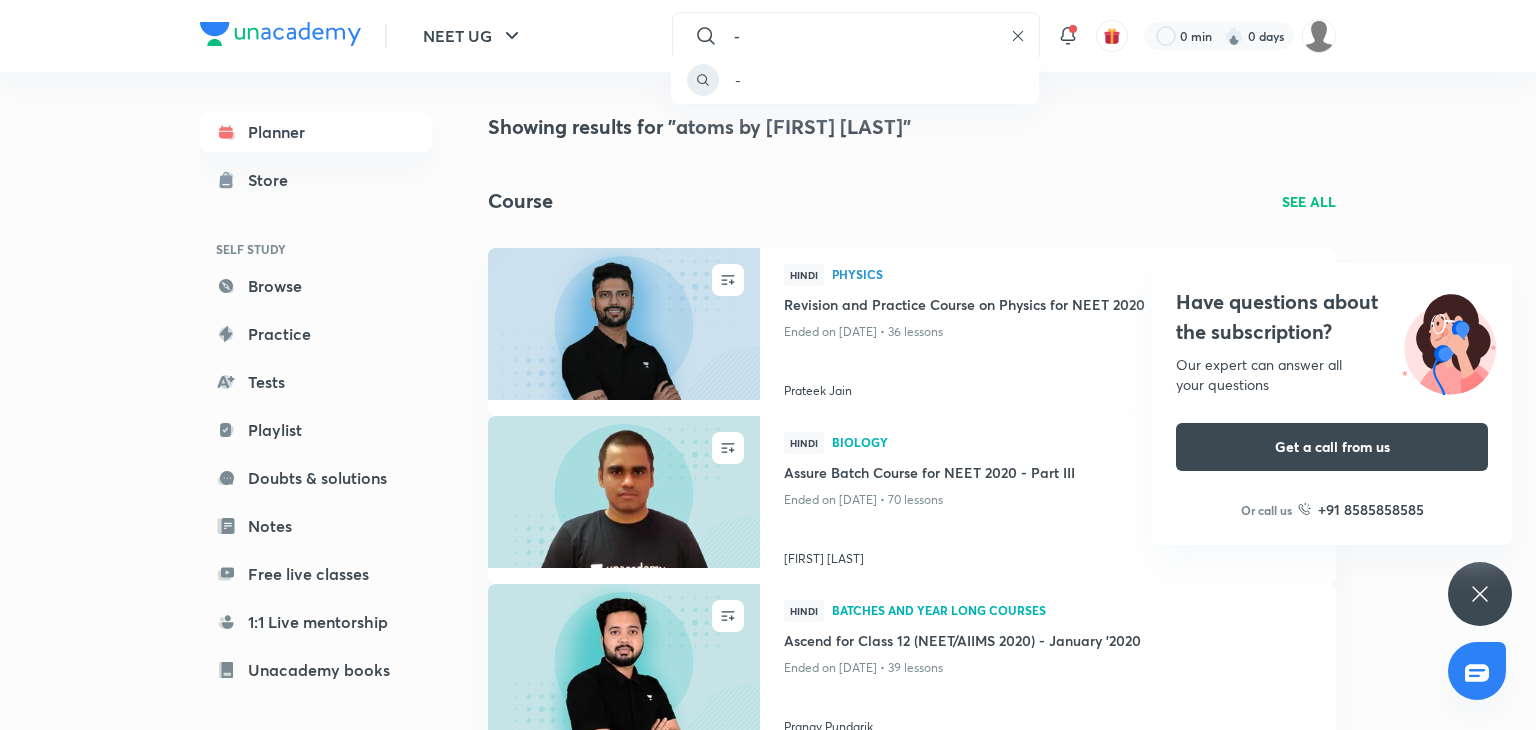 type on "-" 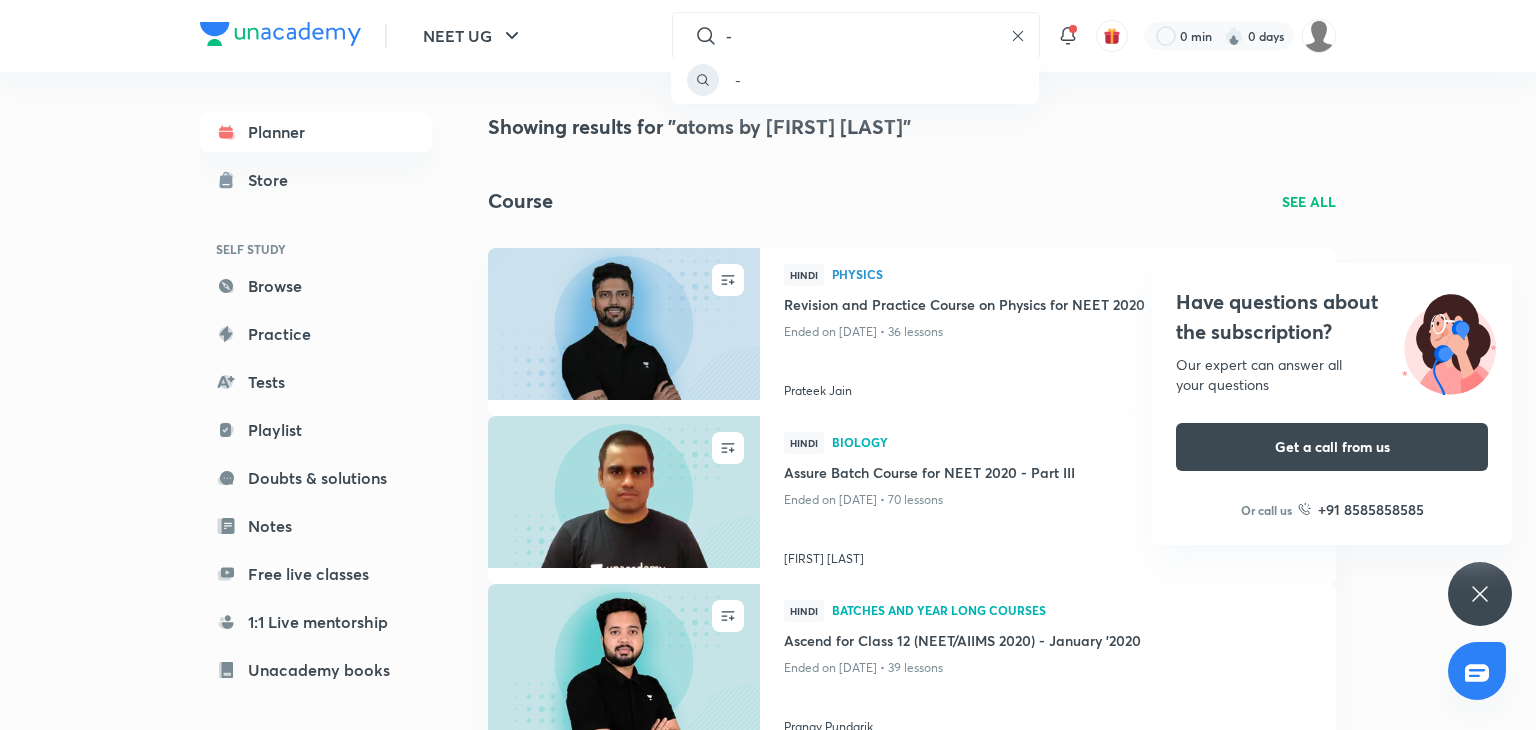 click on "-" at bounding box center [768, 365] 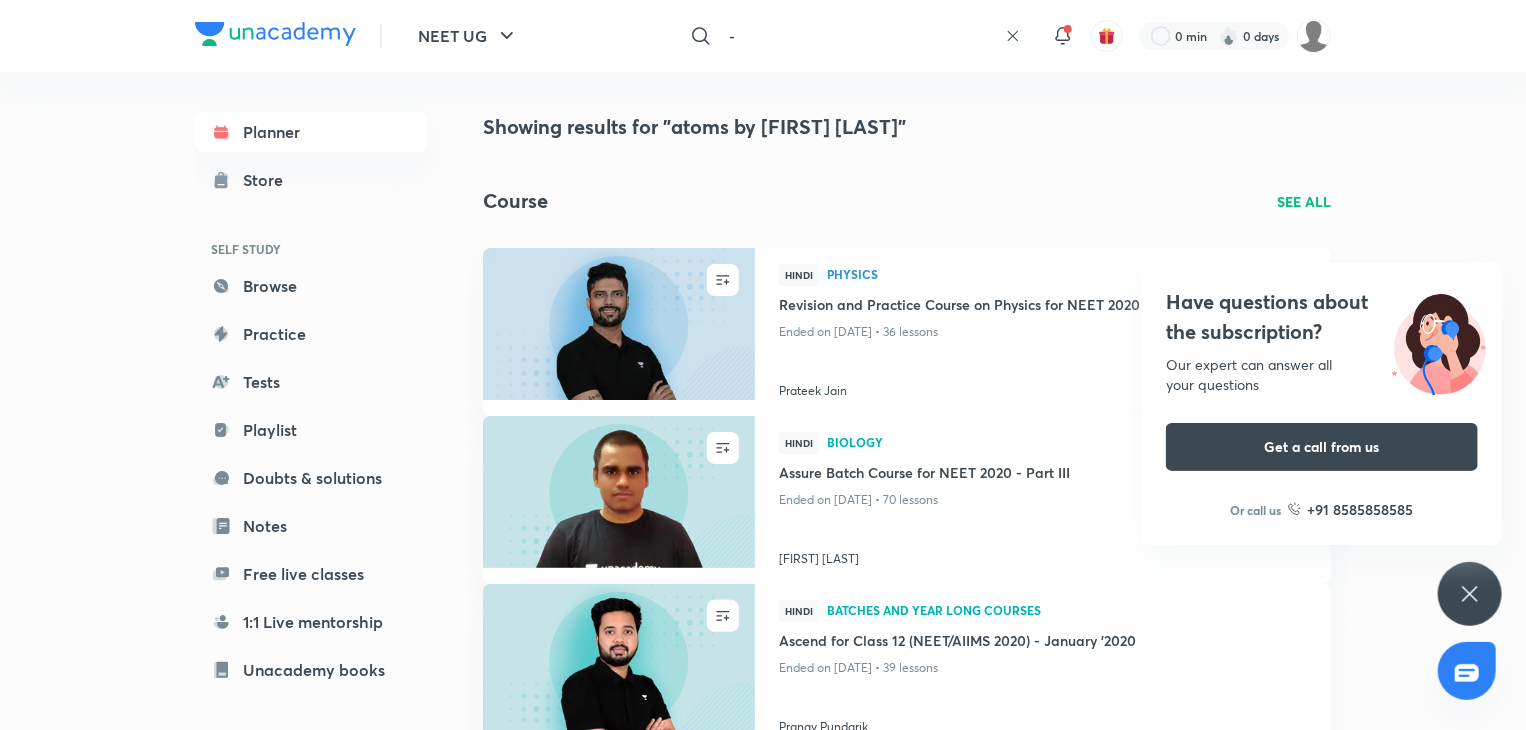 click on "-" at bounding box center (859, 36) 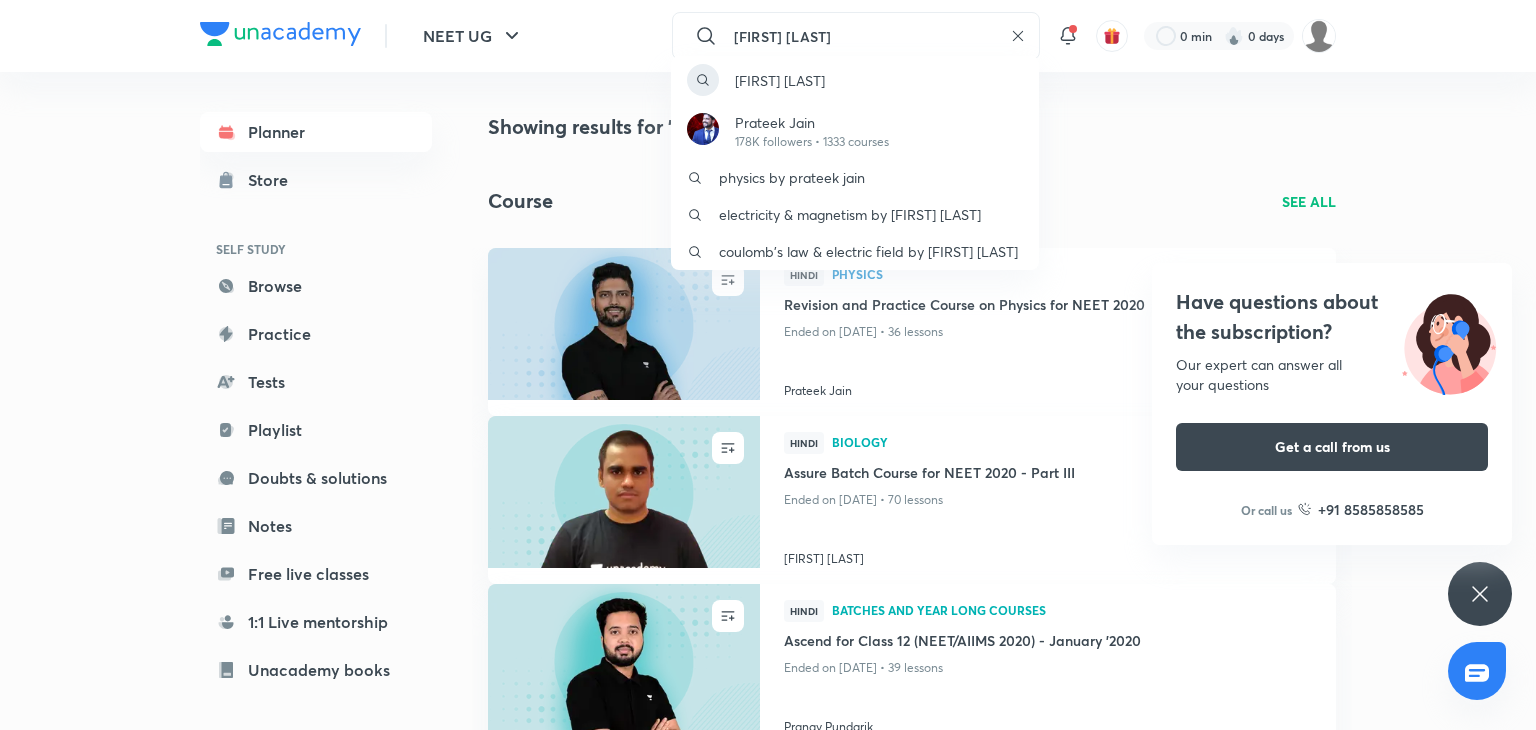 type on "prateek jain" 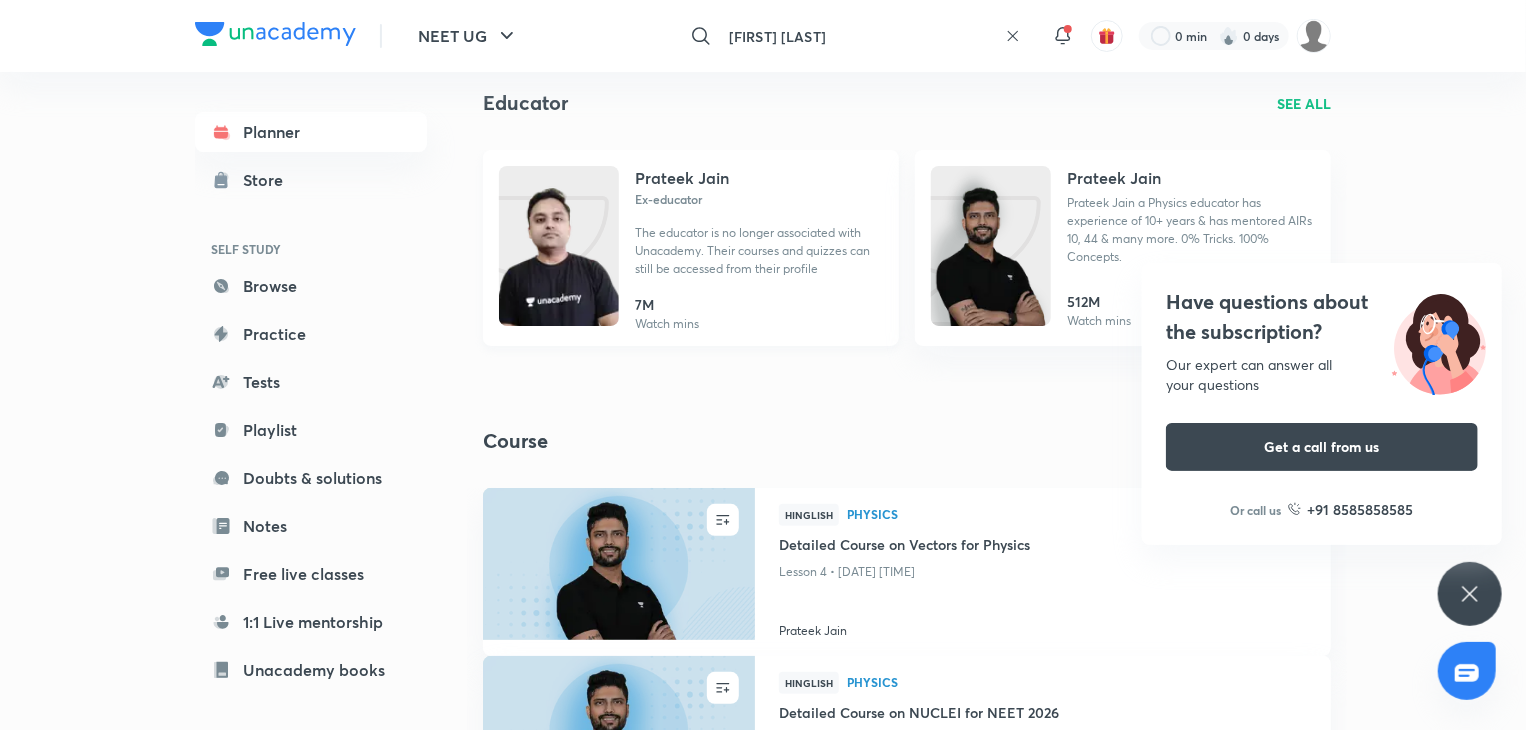 scroll, scrollTop: 99, scrollLeft: 0, axis: vertical 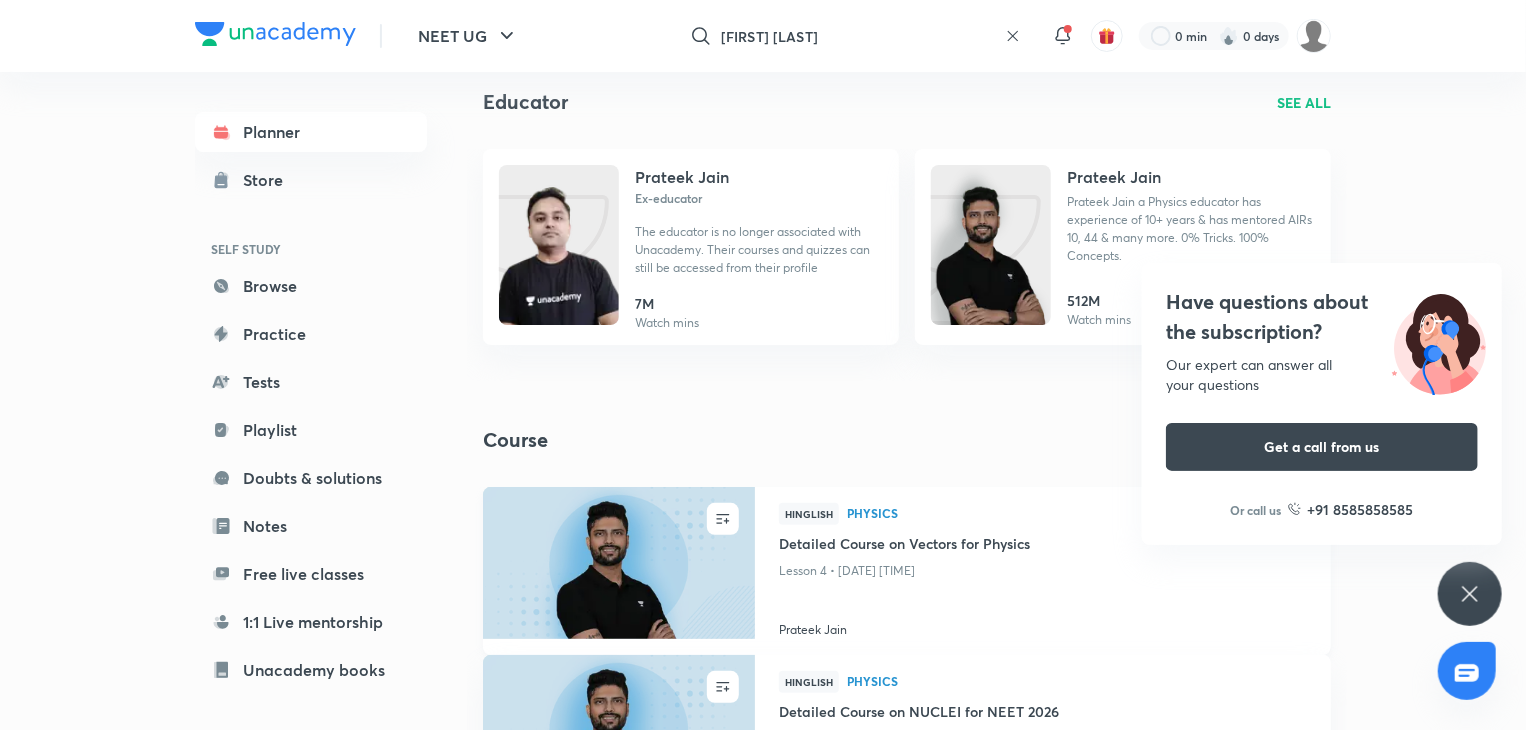 click at bounding box center (618, 562) 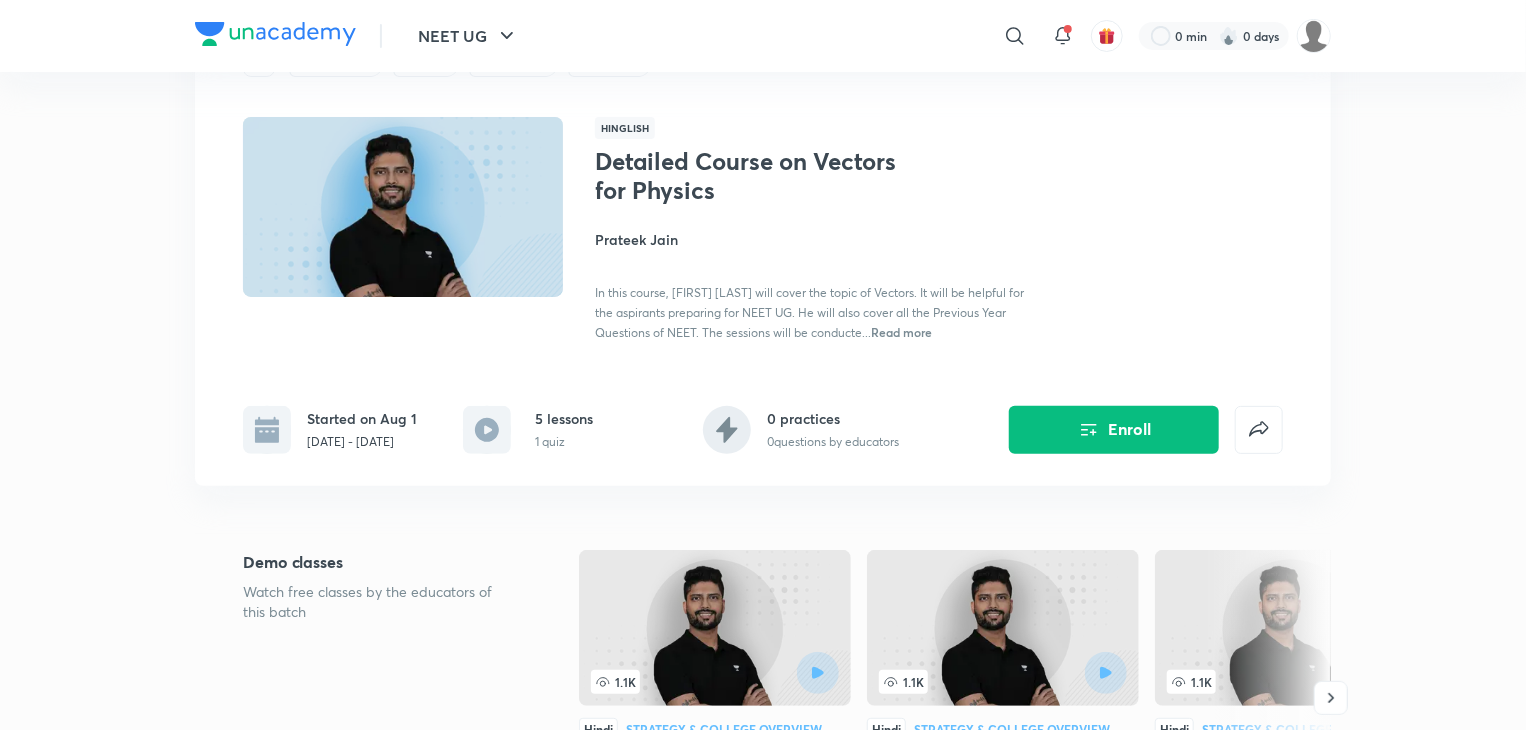 scroll, scrollTop: 0, scrollLeft: 0, axis: both 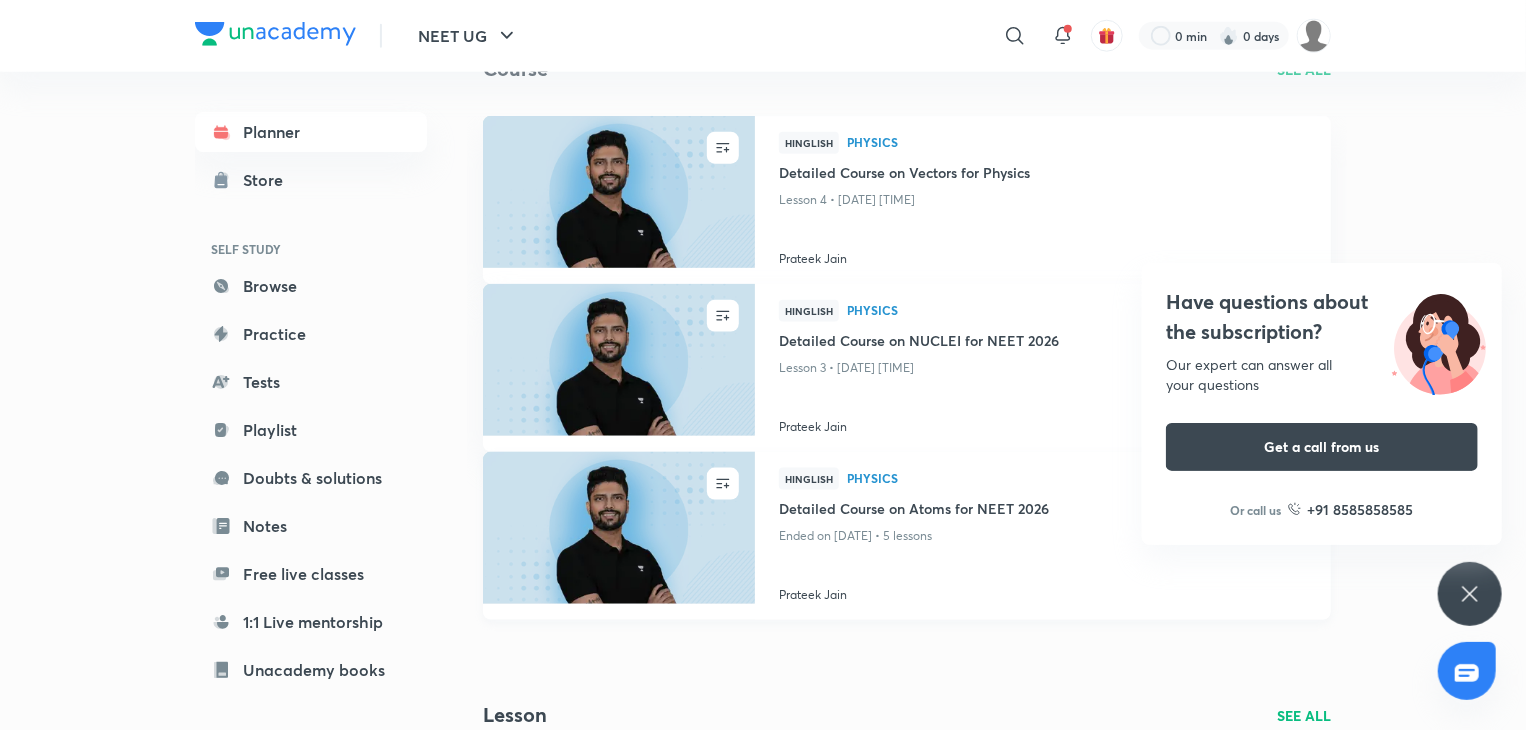 click at bounding box center (618, 527) 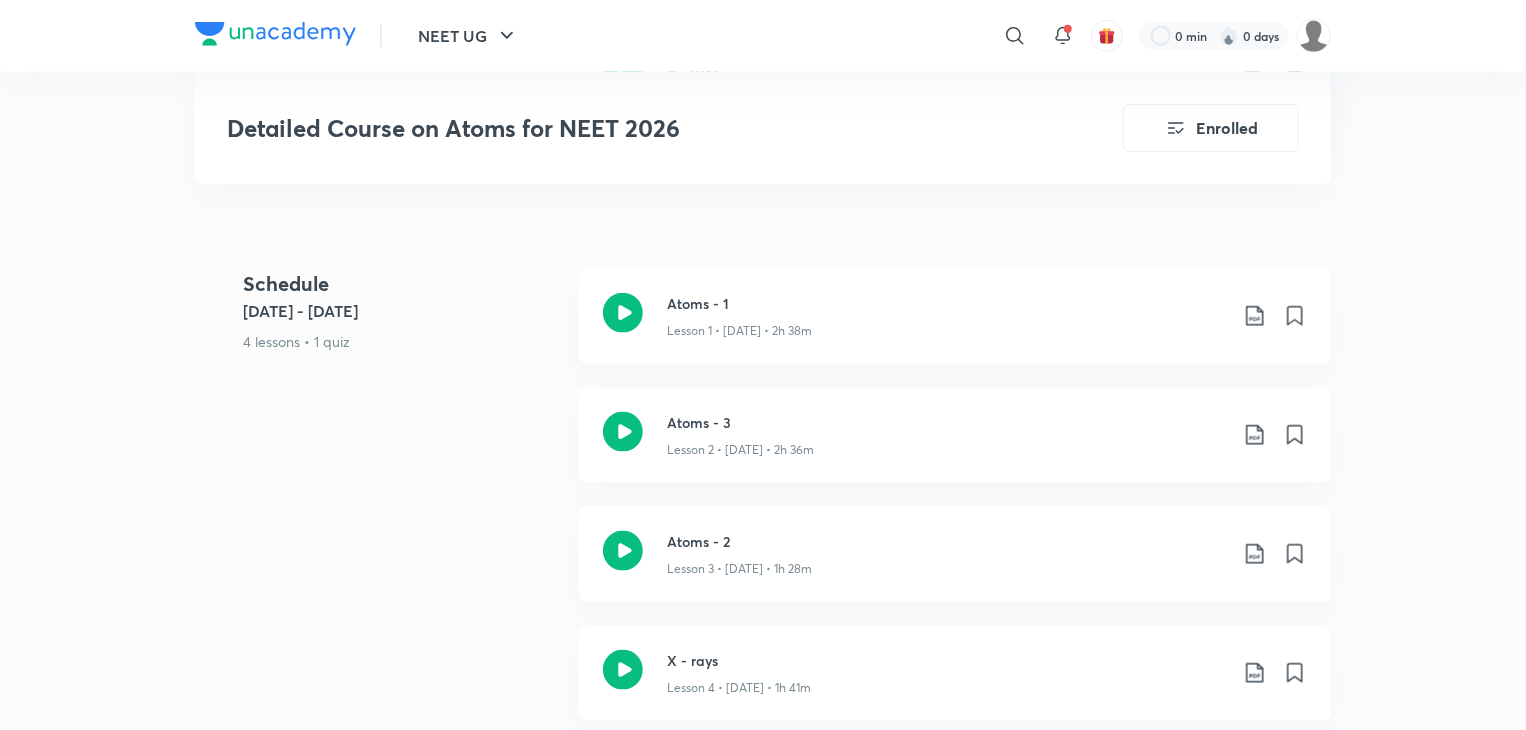 scroll, scrollTop: 1117, scrollLeft: 0, axis: vertical 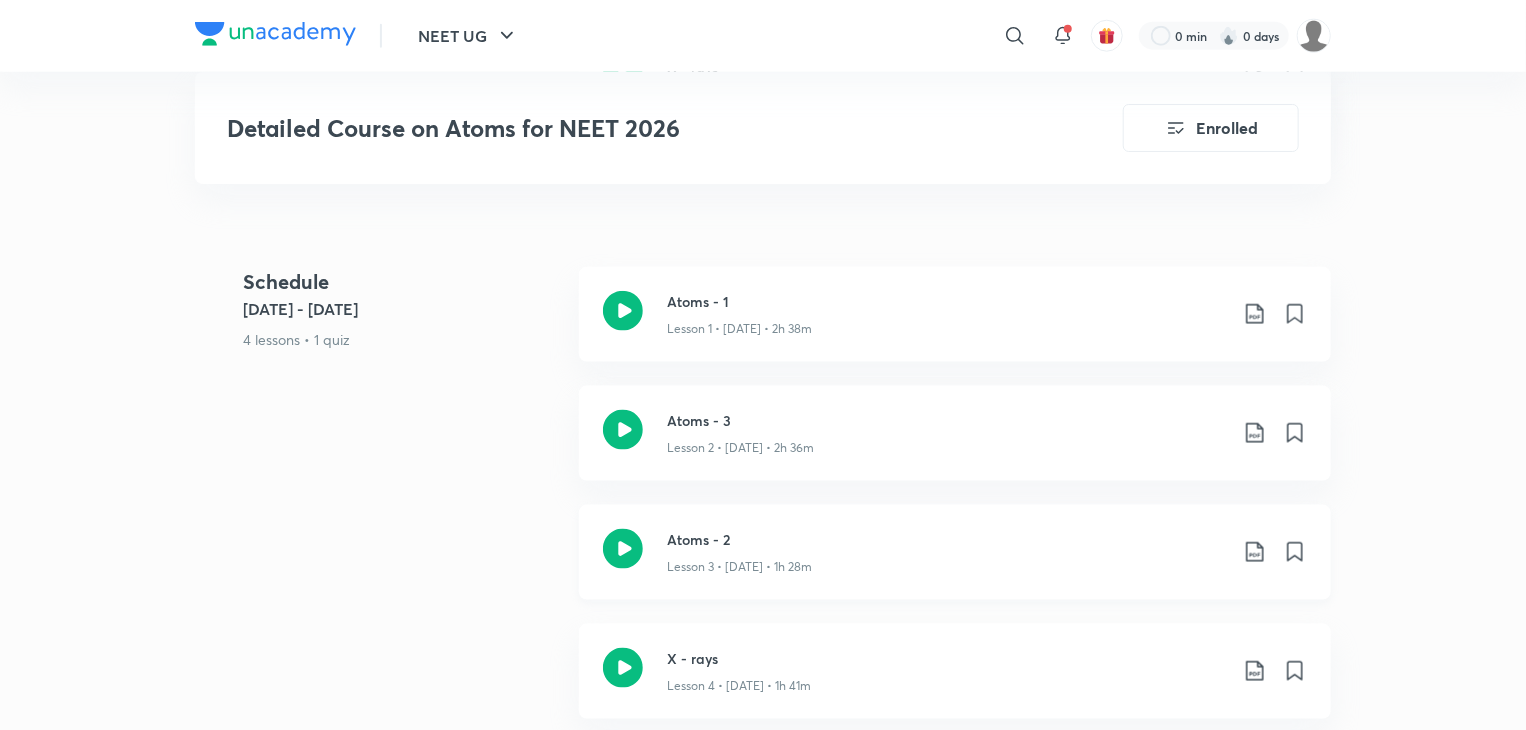 click 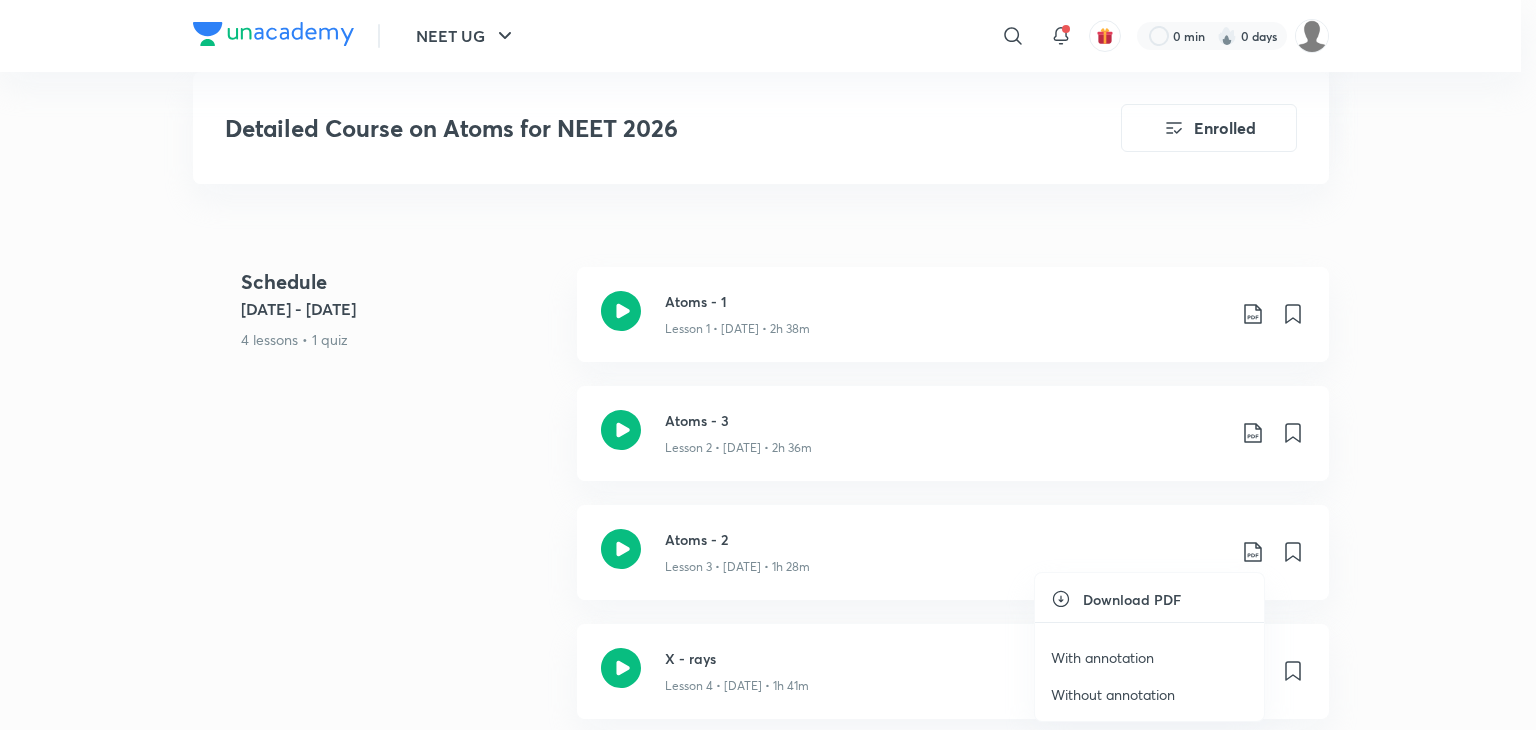 click on "With annotation" at bounding box center (1102, 657) 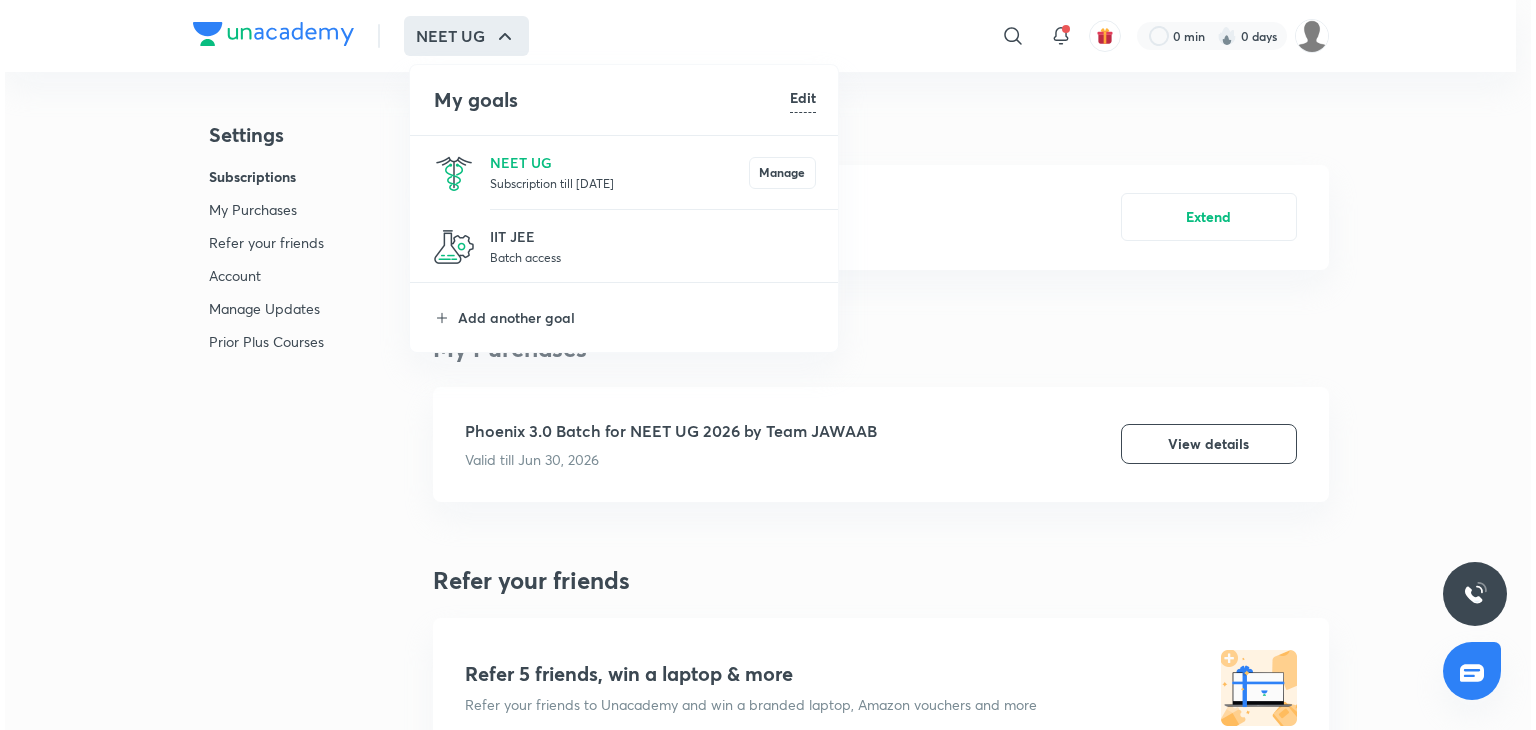 scroll, scrollTop: 0, scrollLeft: 0, axis: both 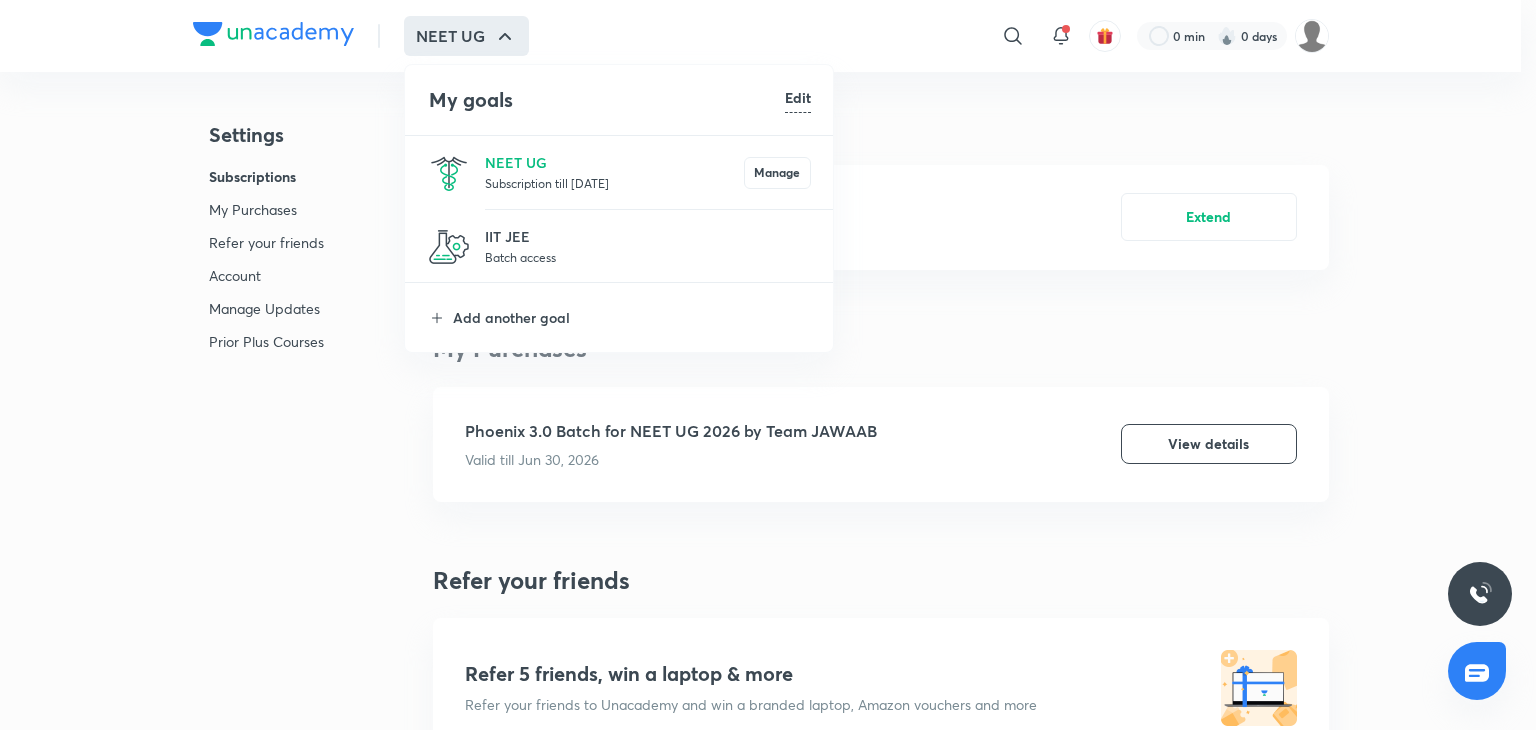 click on "Subscription till [DATE]" at bounding box center (614, 183) 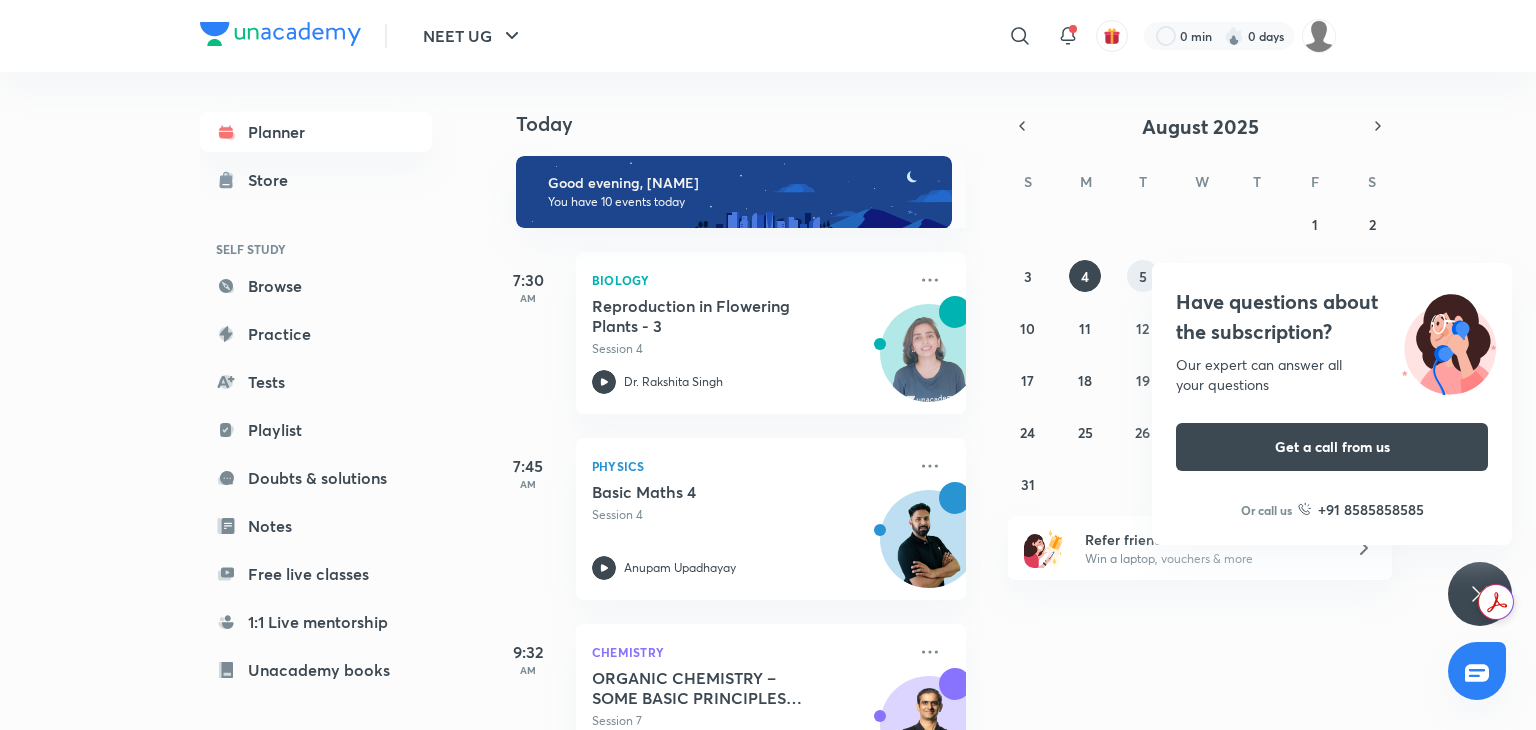 click on "5" at bounding box center [1143, 276] 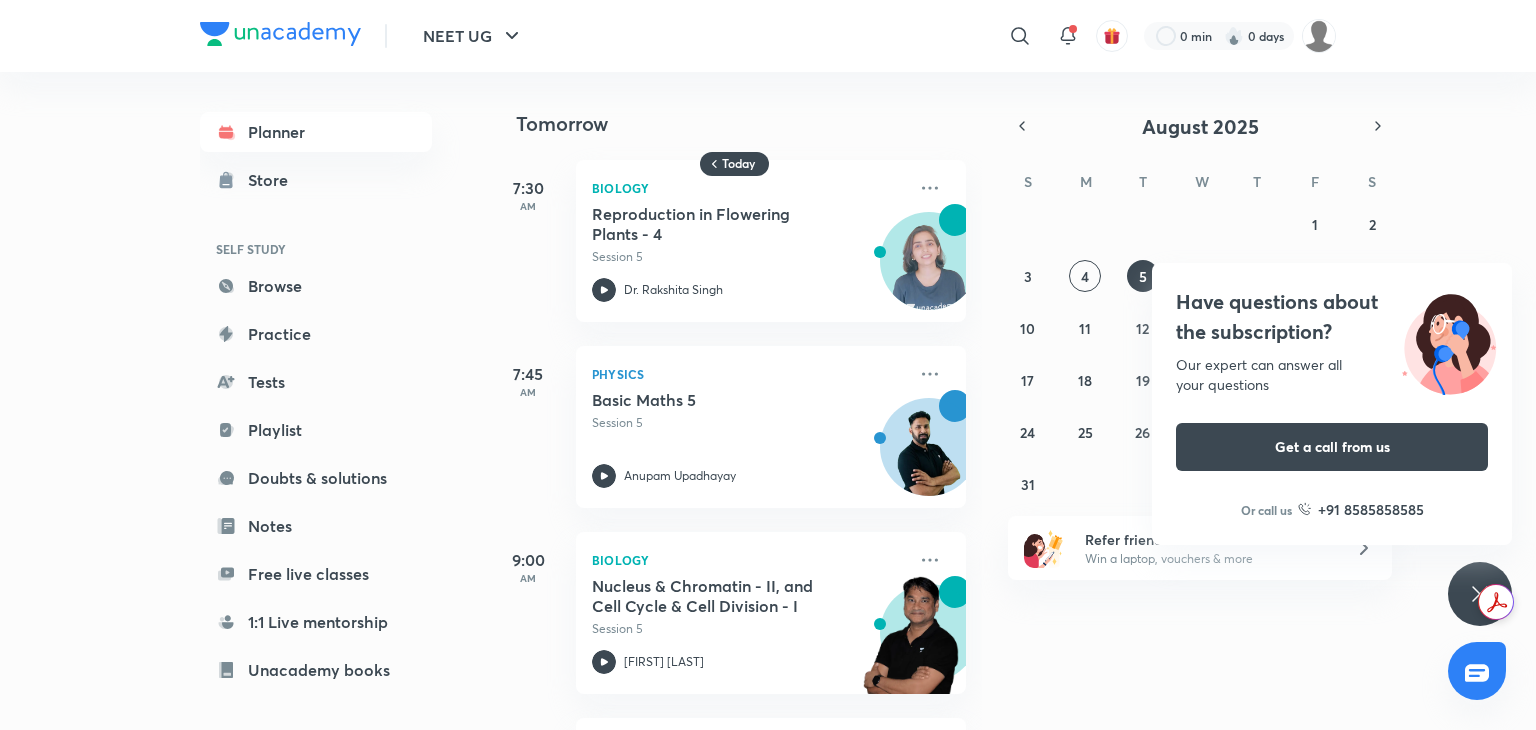 click on "Have questions about the subscription? Our expert can answer all your questions Get a call from us Or call us +91 8585858585" at bounding box center (1480, 594) 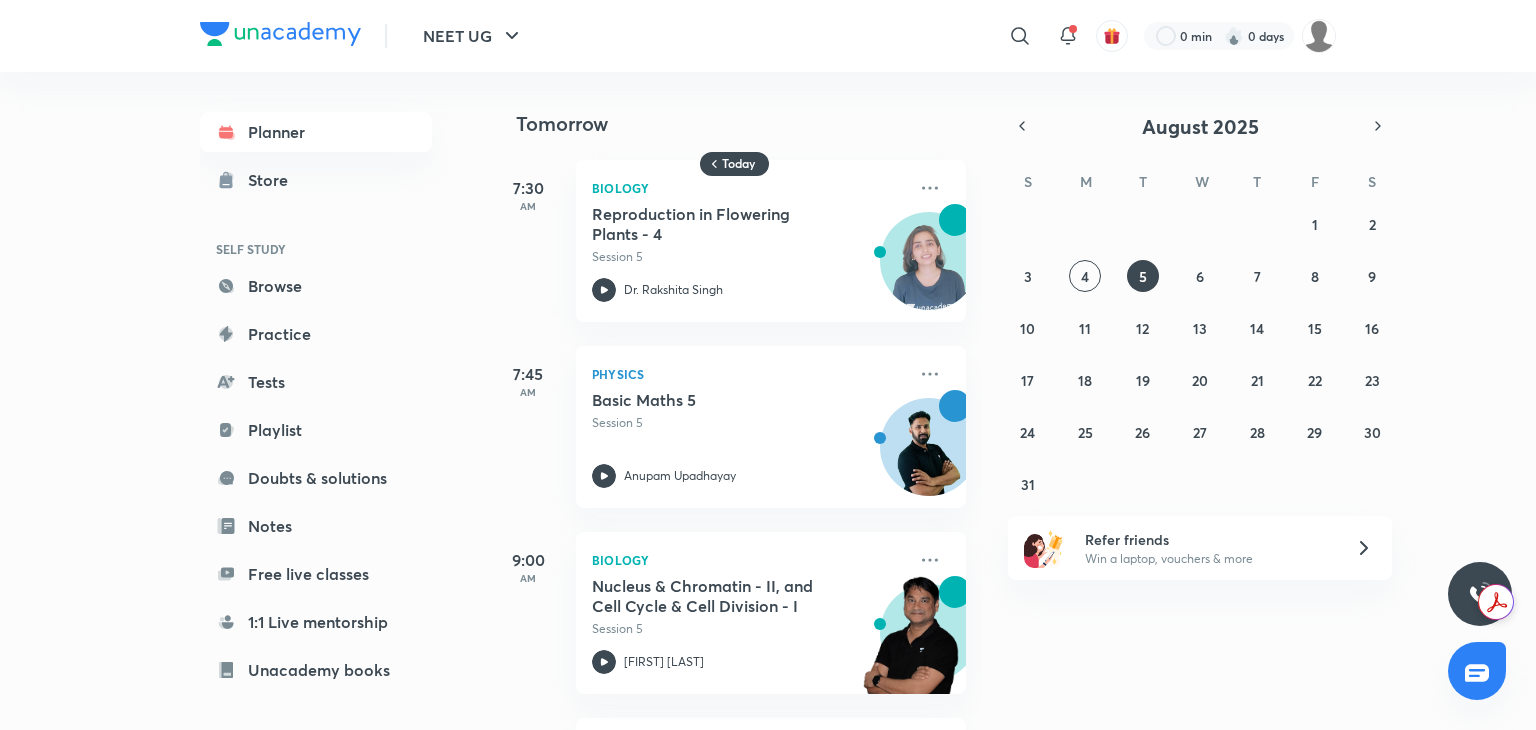 drag, startPoint x: 967, startPoint y: 132, endPoint x: 936, endPoint y: 139, distance: 31.780497 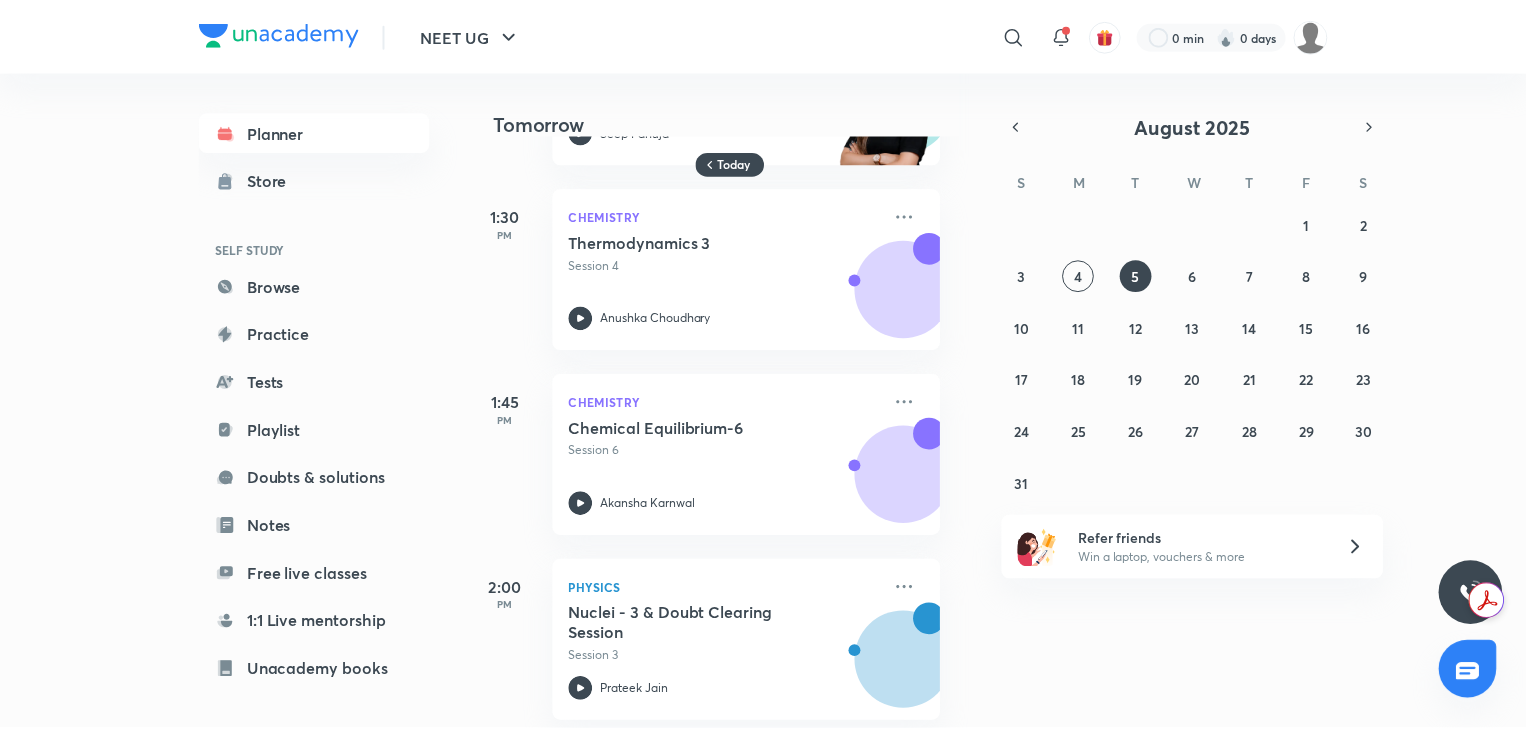 scroll, scrollTop: 1080, scrollLeft: 20, axis: both 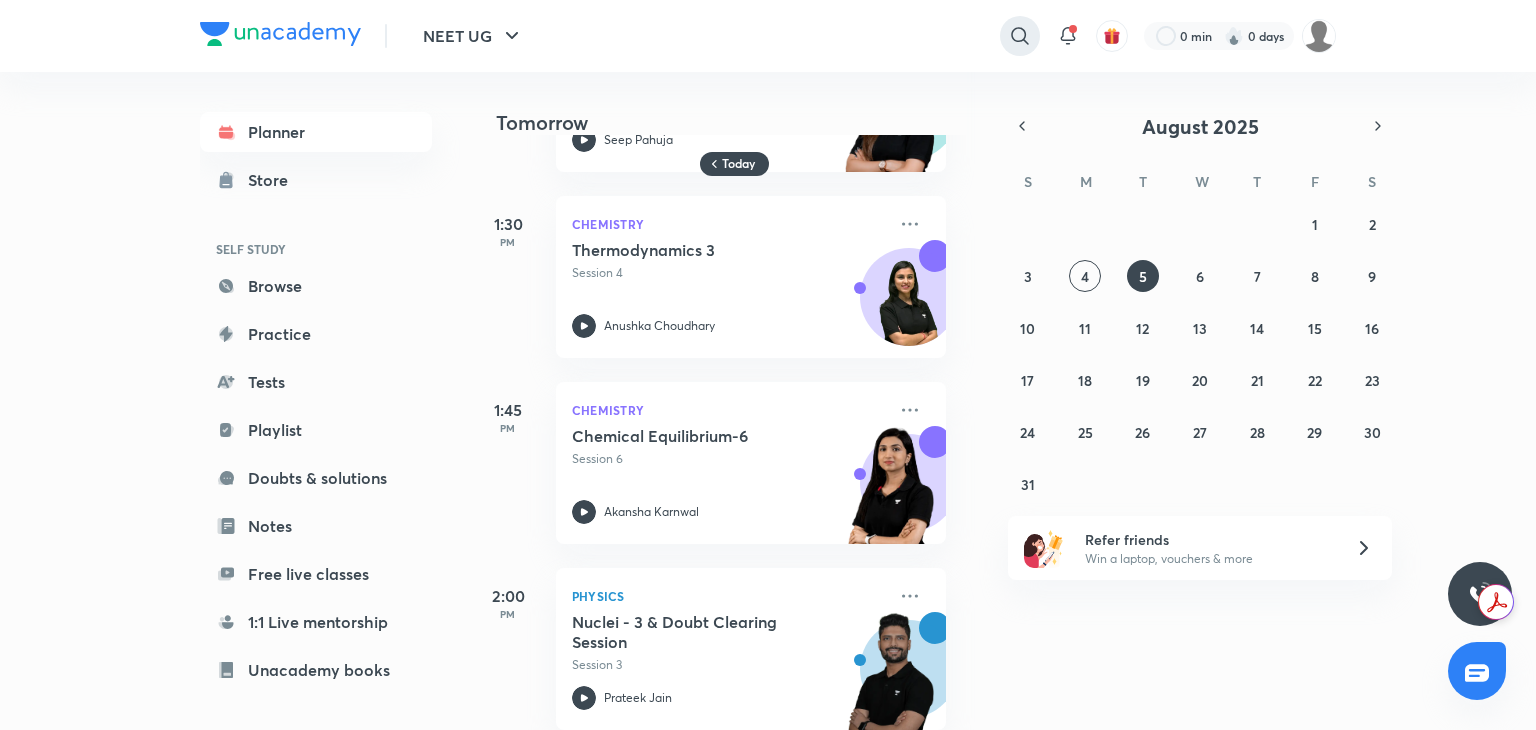 click at bounding box center (1020, 36) 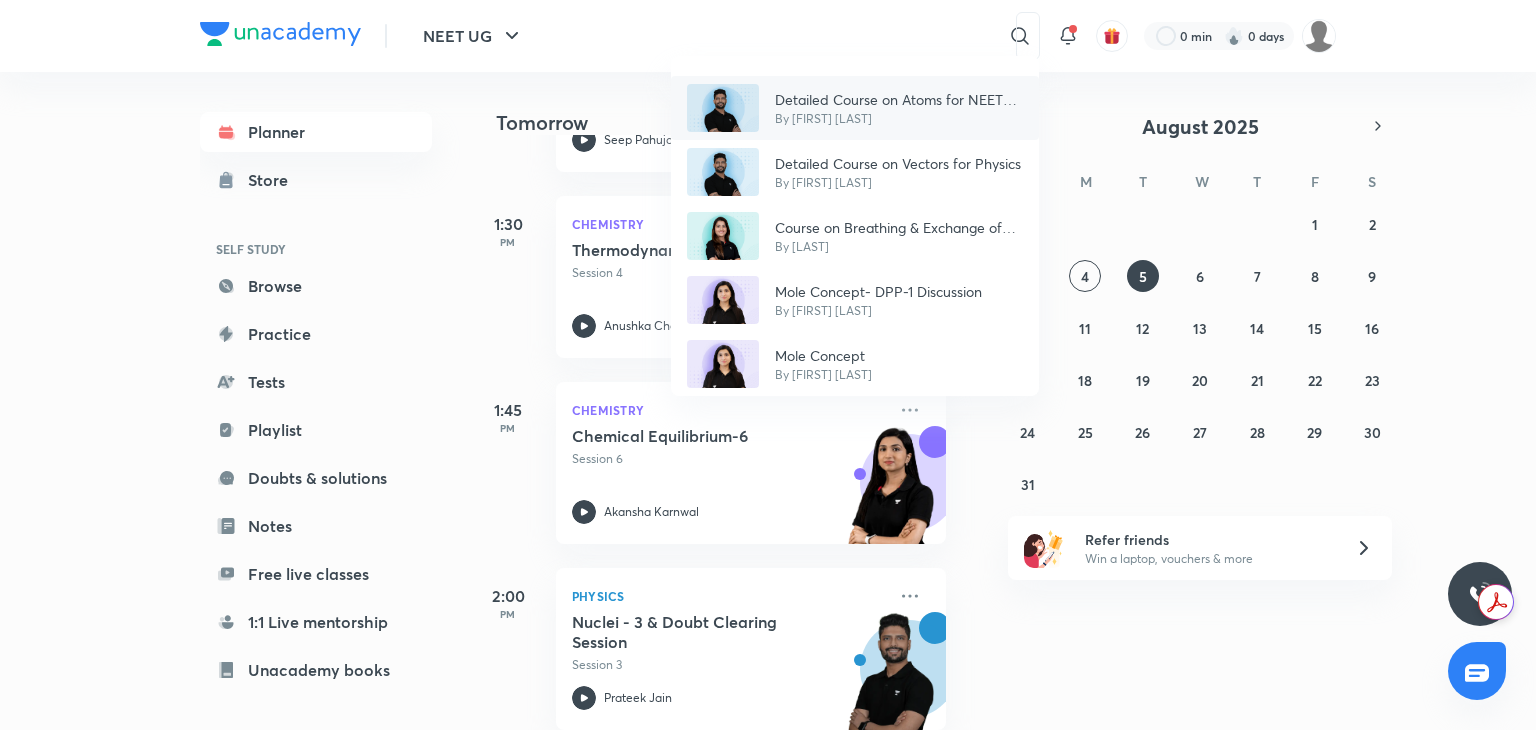 click on "By Prateek Jain" at bounding box center (899, 119) 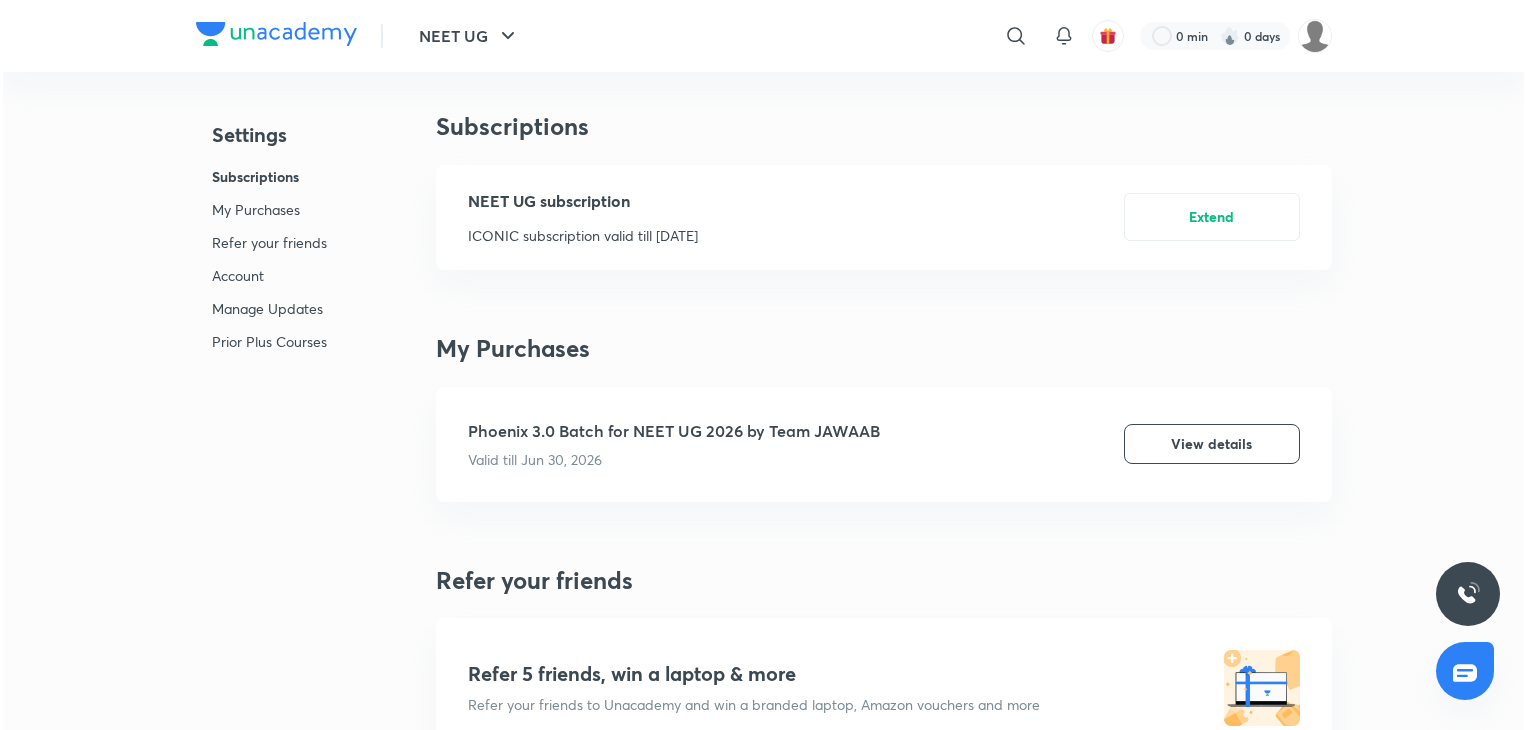 scroll, scrollTop: 0, scrollLeft: 0, axis: both 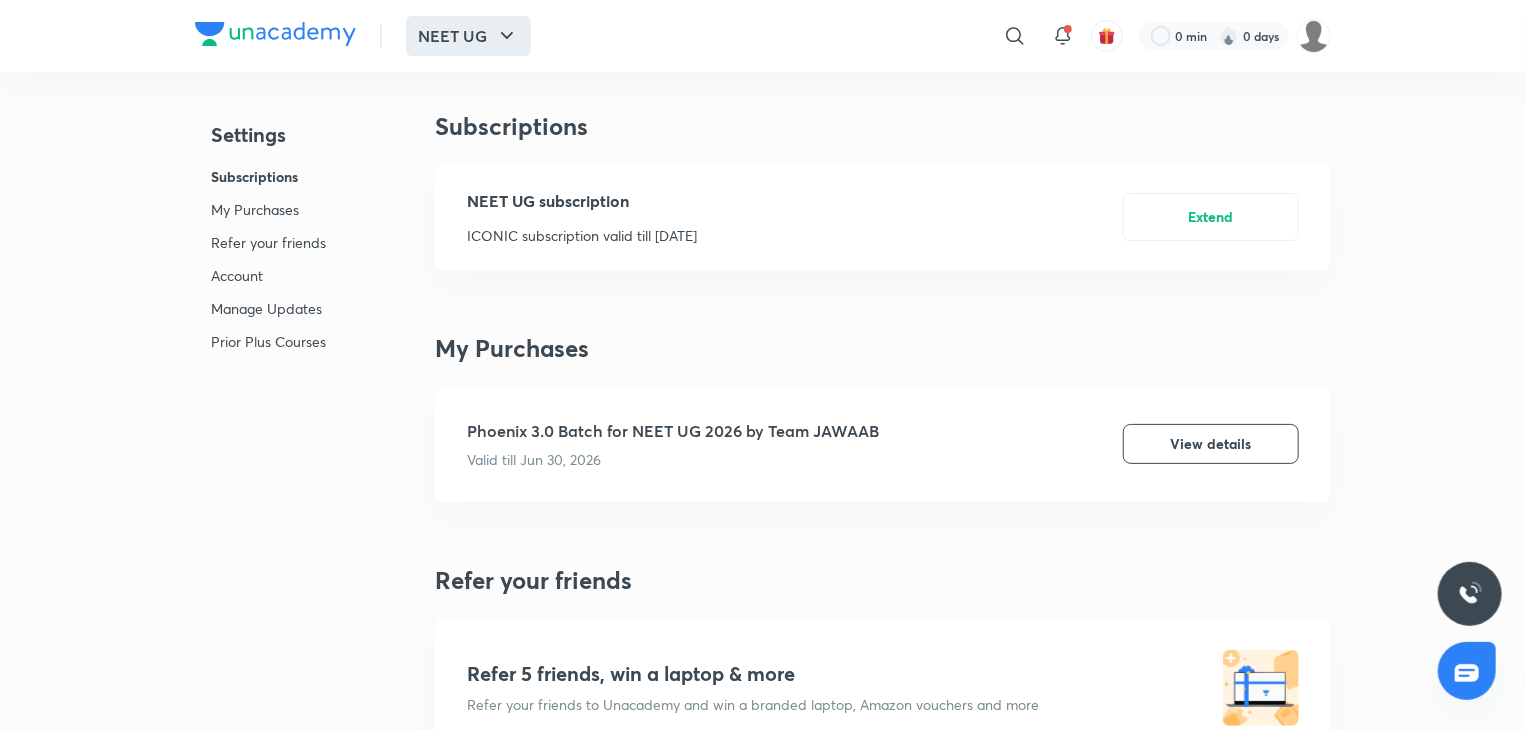 click on "NEET UG" at bounding box center [468, 36] 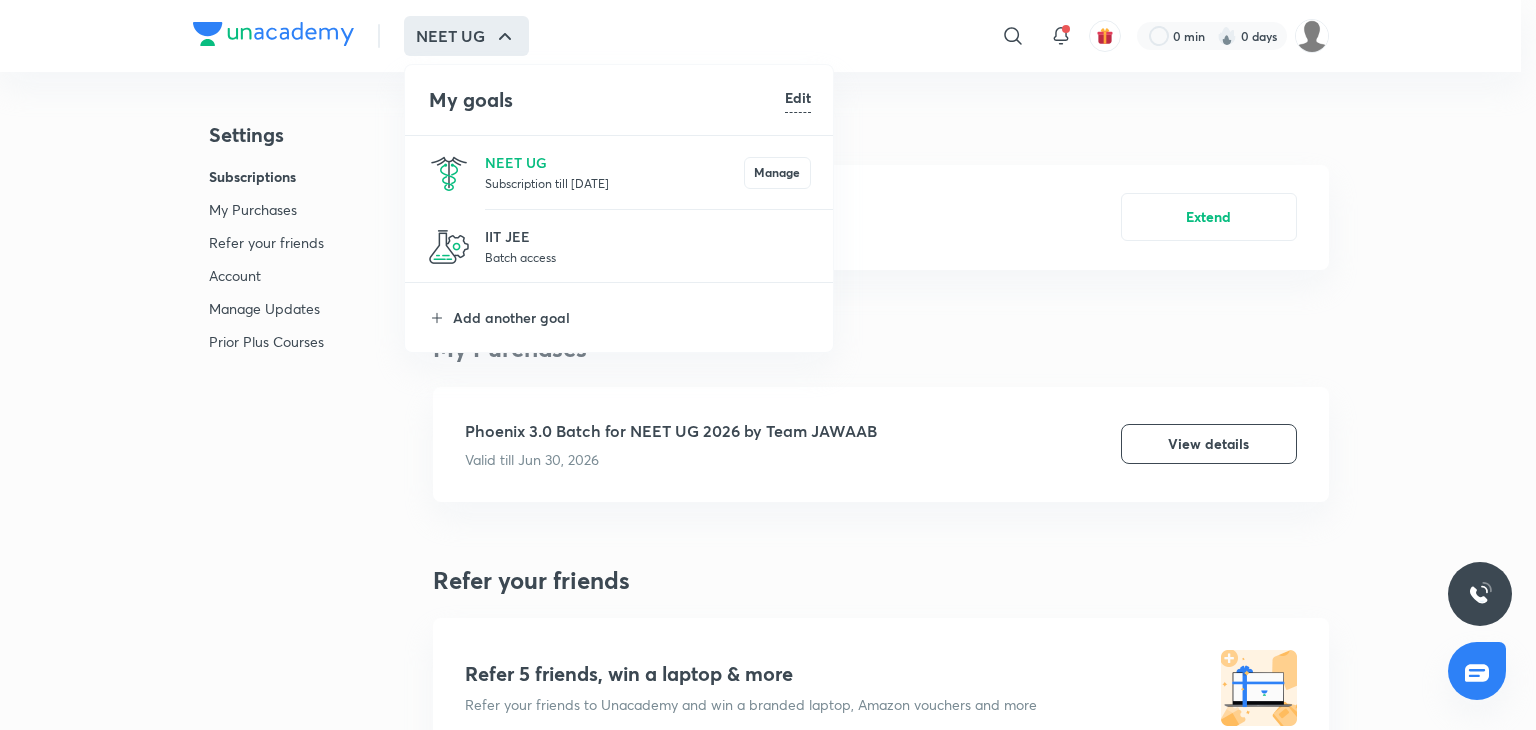 click on "NEET UG Subscription till 3 Jul 2026 Manage" at bounding box center [620, 172] 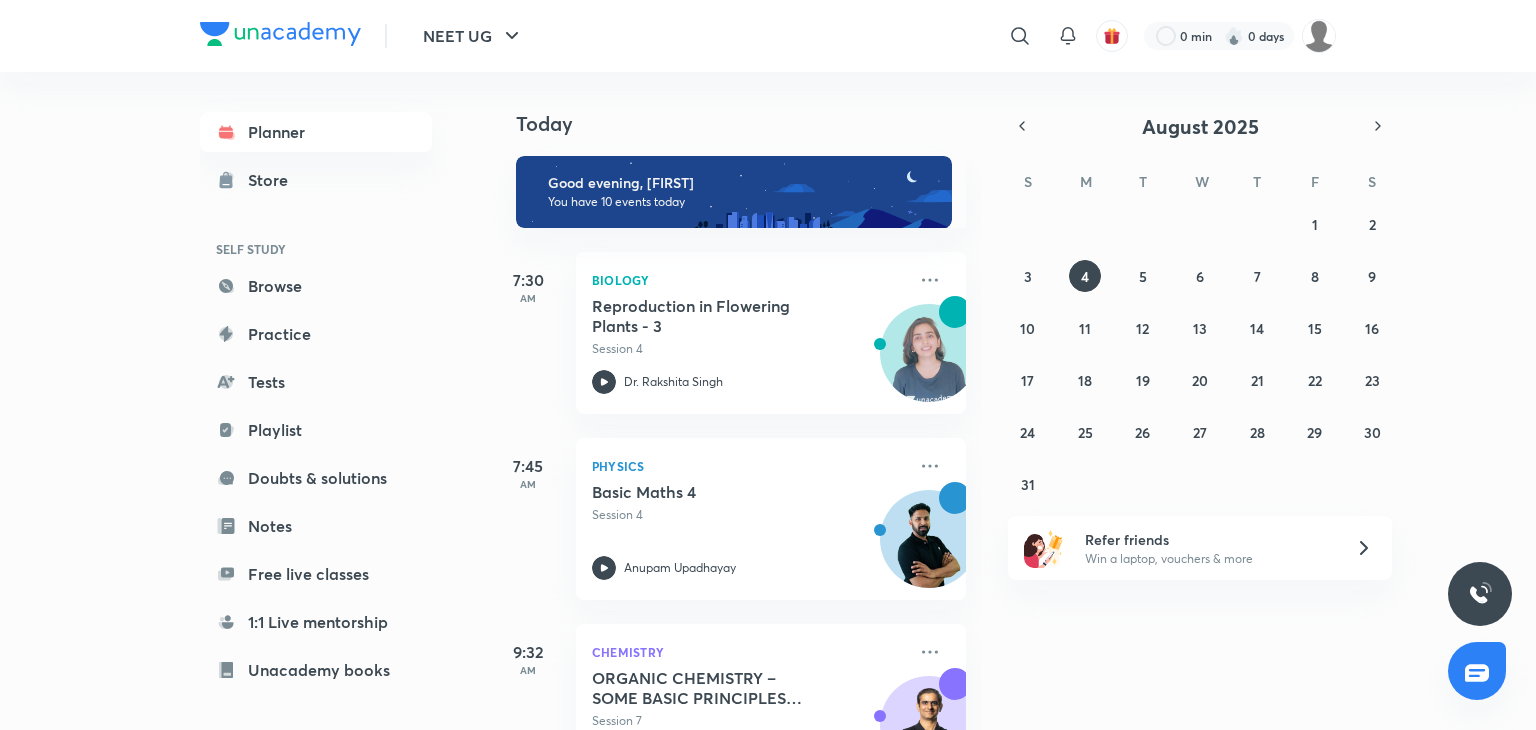 scroll, scrollTop: 0, scrollLeft: 0, axis: both 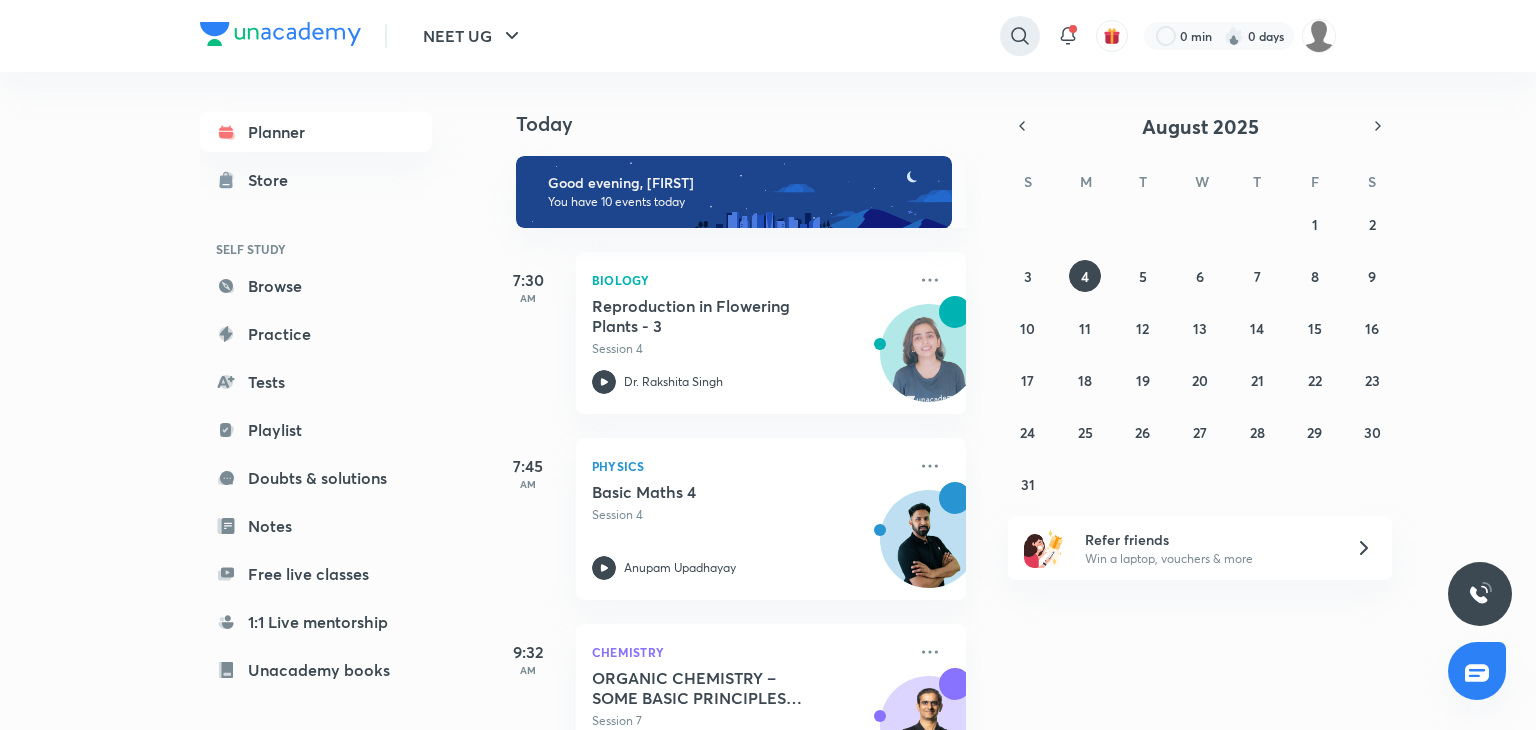 click 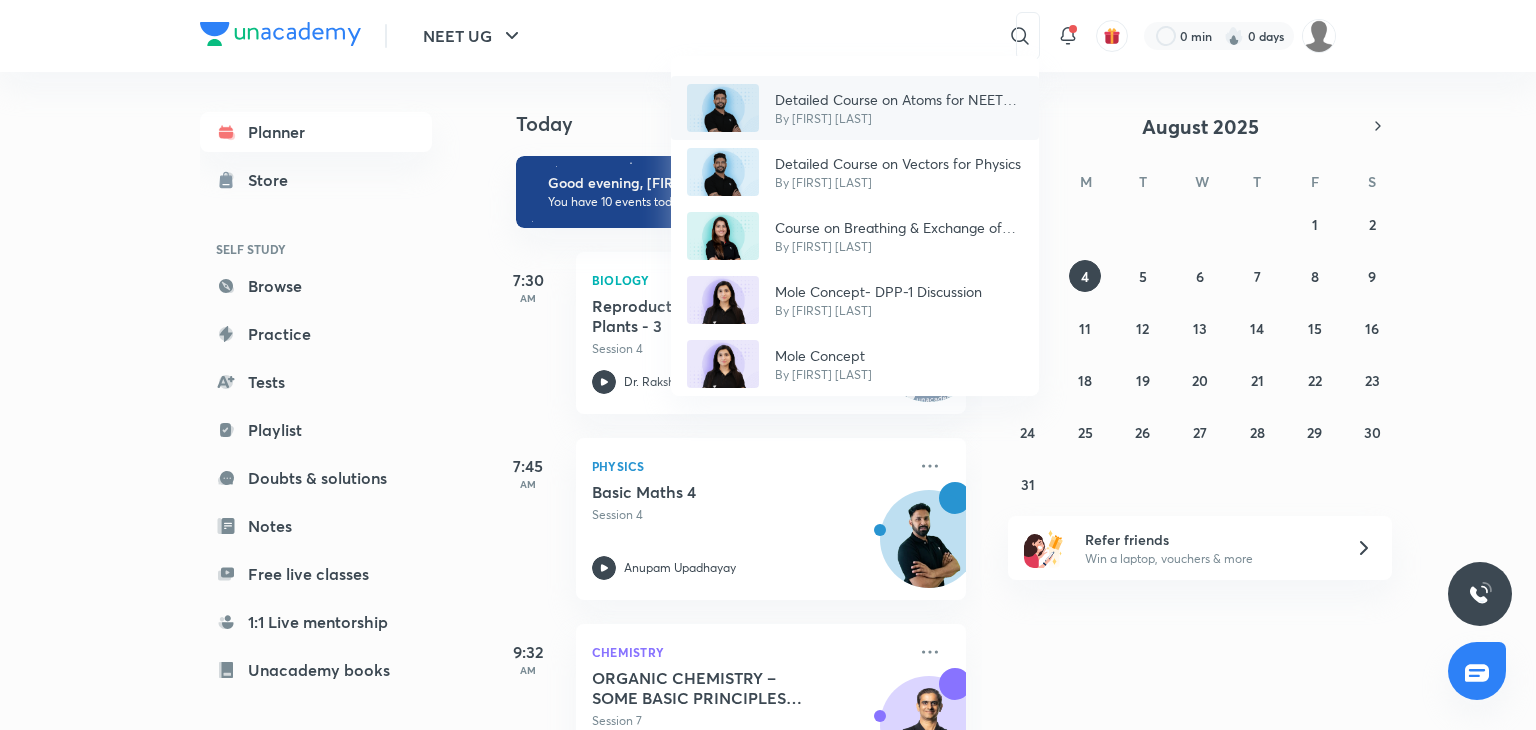 click on "By Prateek Jain" at bounding box center [899, 119] 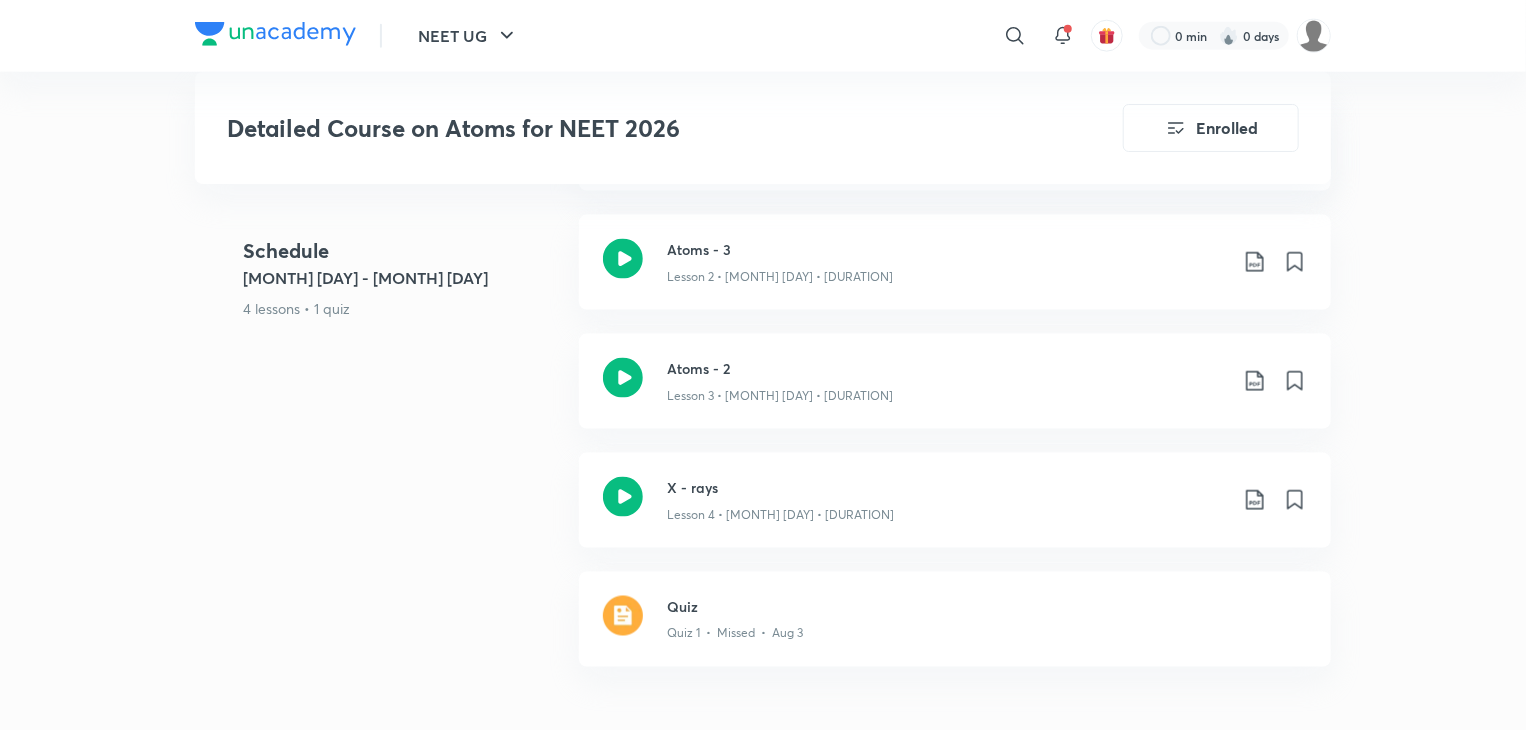 scroll, scrollTop: 1287, scrollLeft: 0, axis: vertical 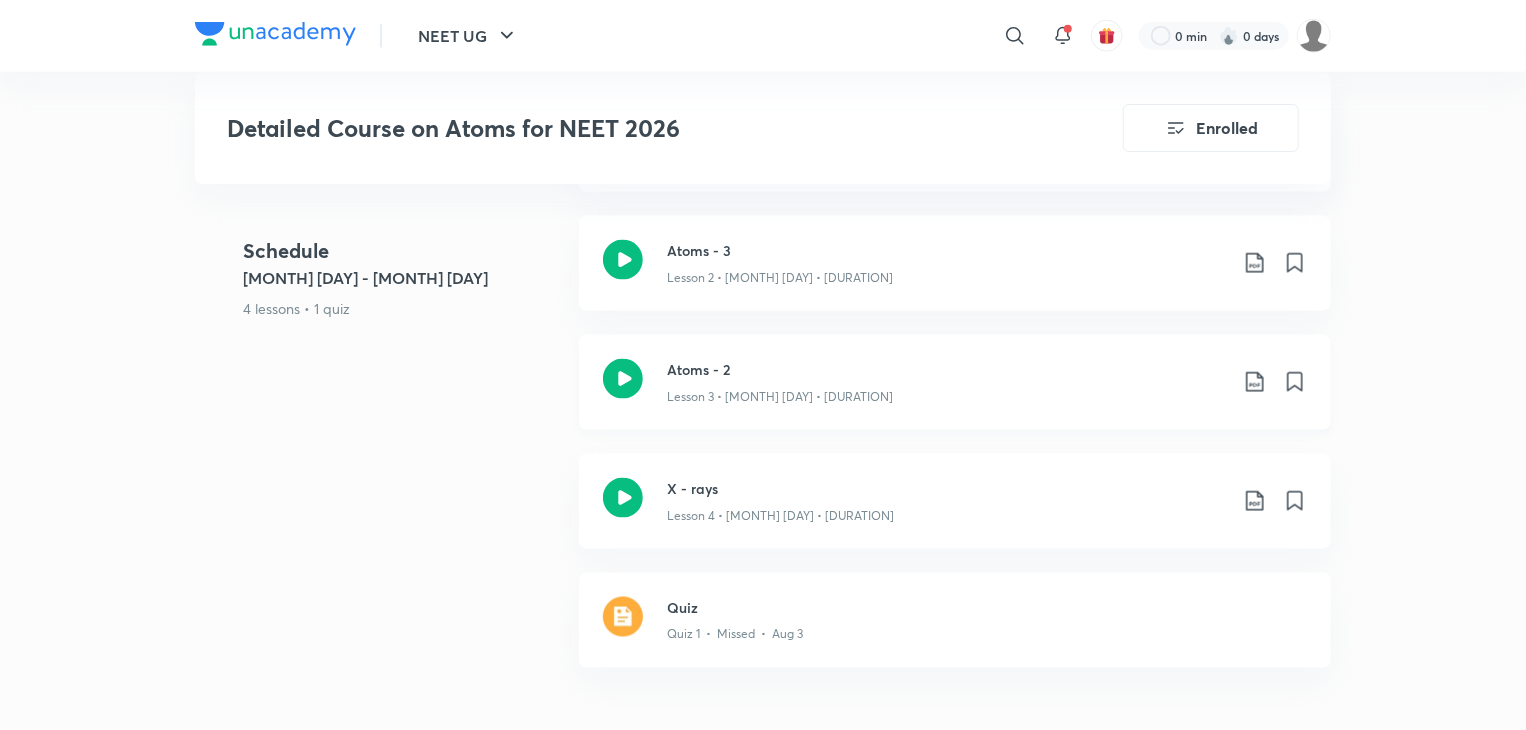 click 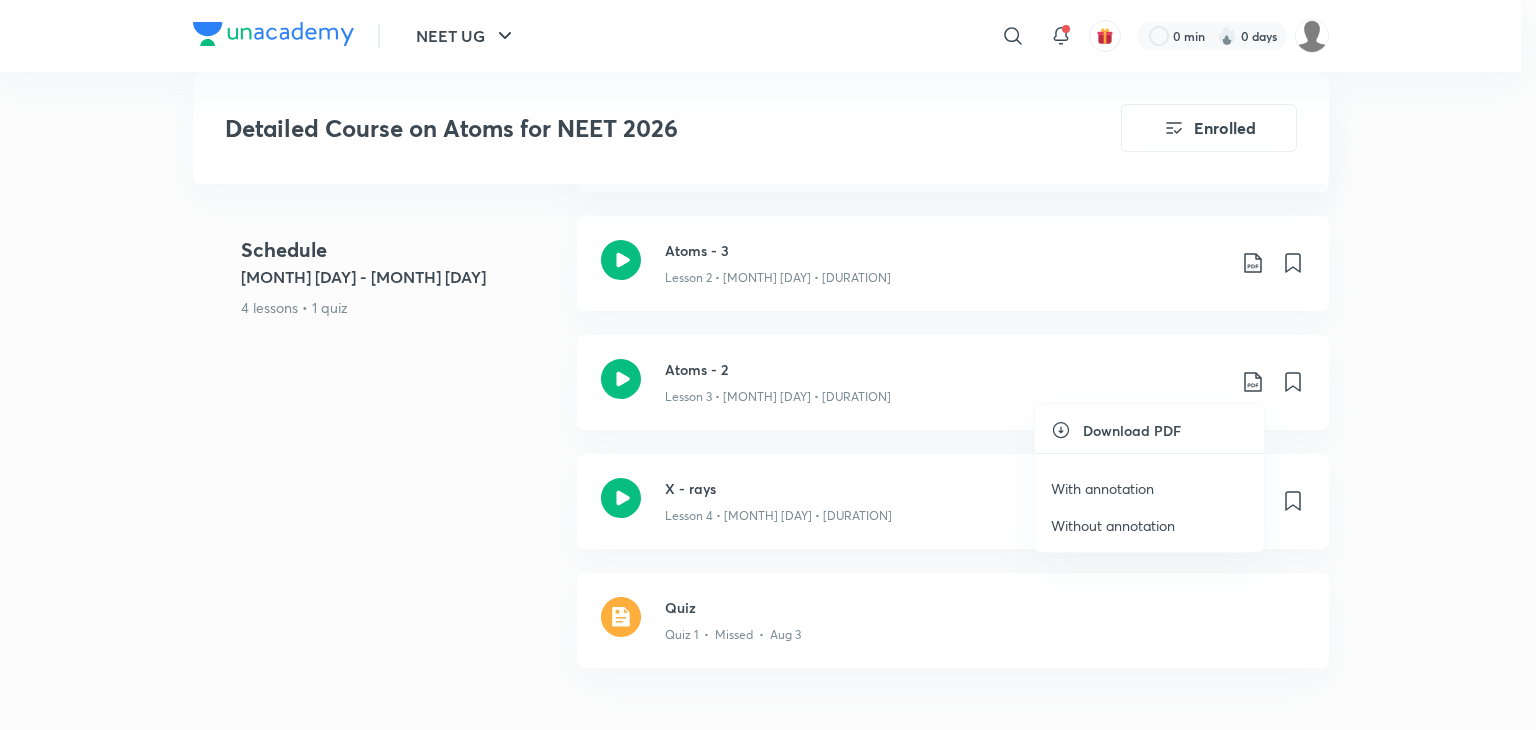 click at bounding box center (768, 365) 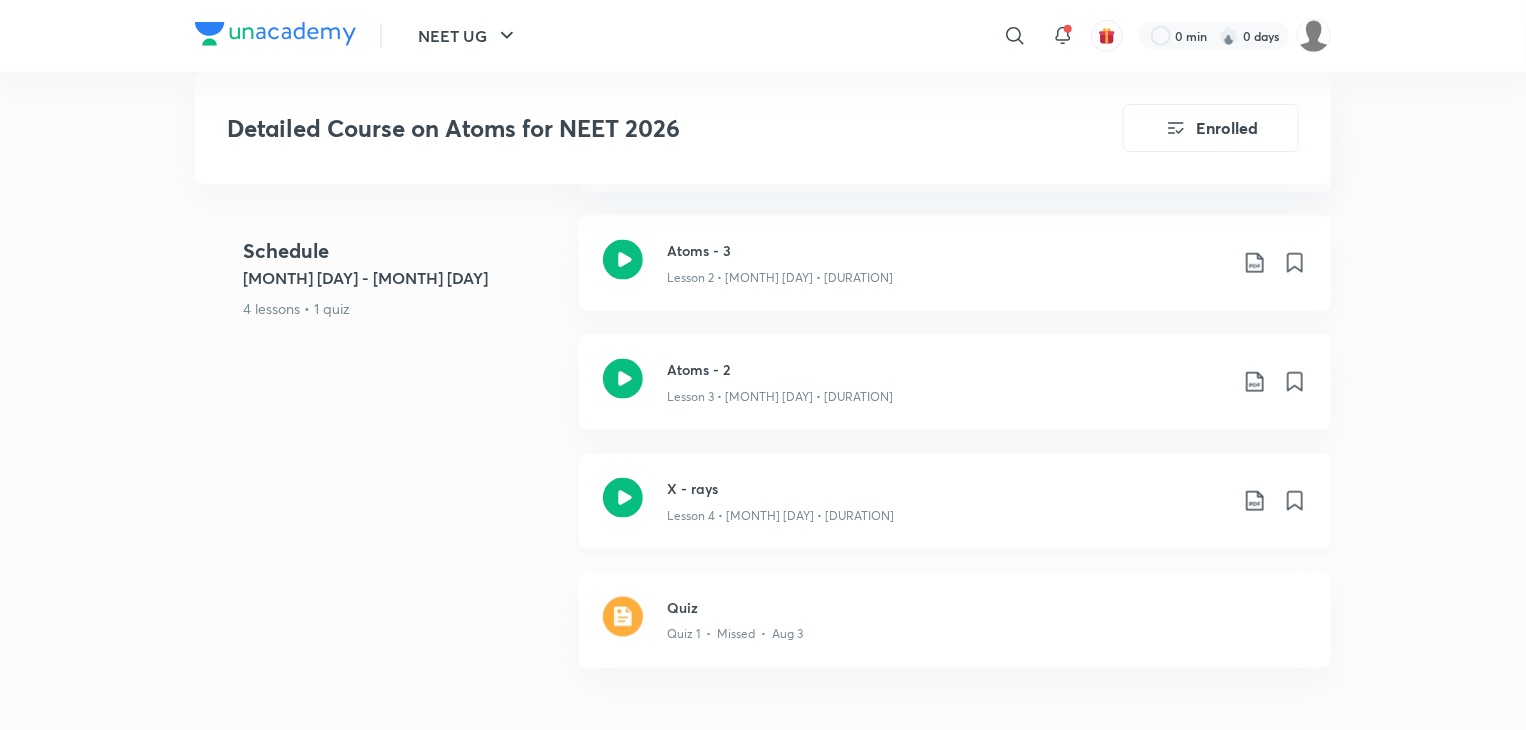click on "X - rays Lesson 4  •  Jul 29  •  1h 41m" at bounding box center [987, 501] 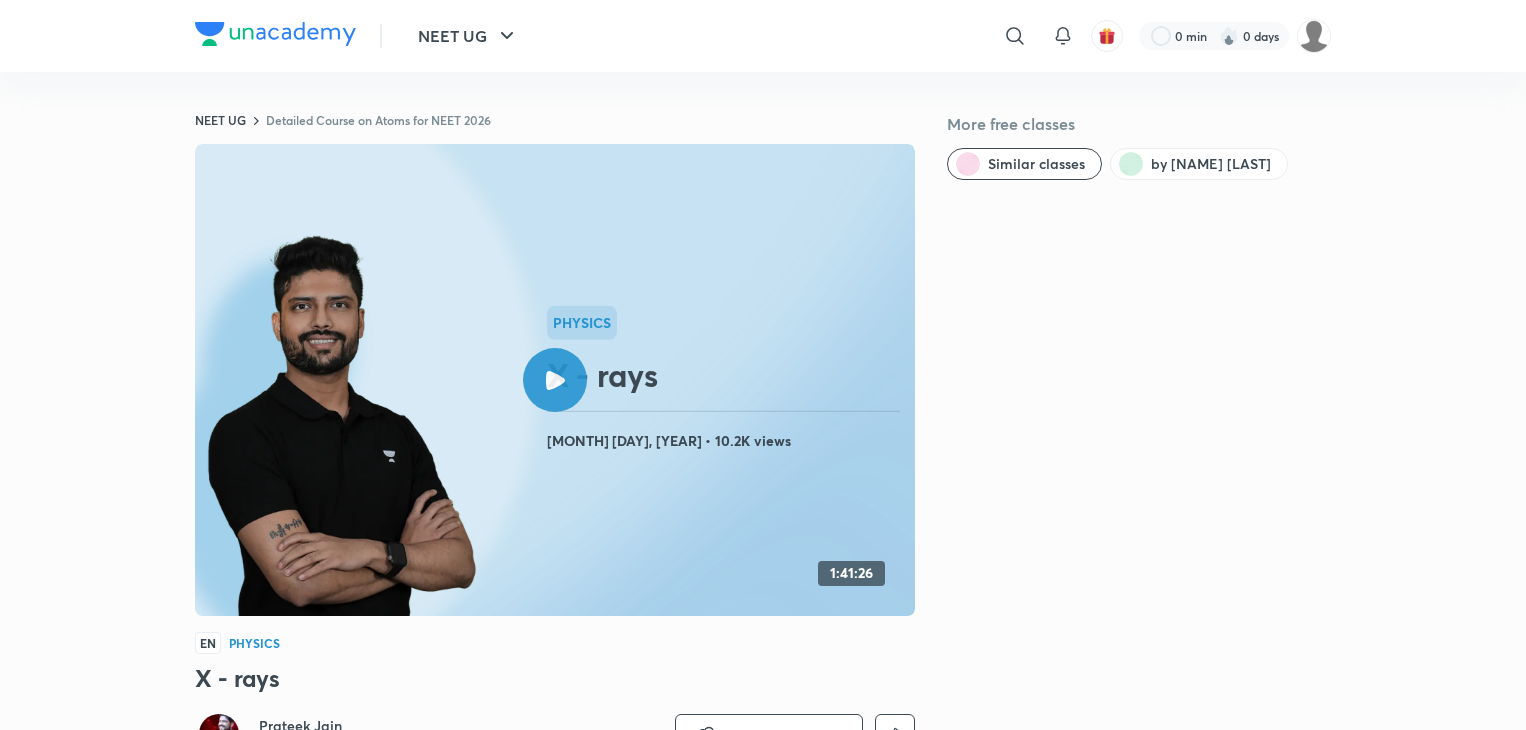 scroll, scrollTop: 0, scrollLeft: 0, axis: both 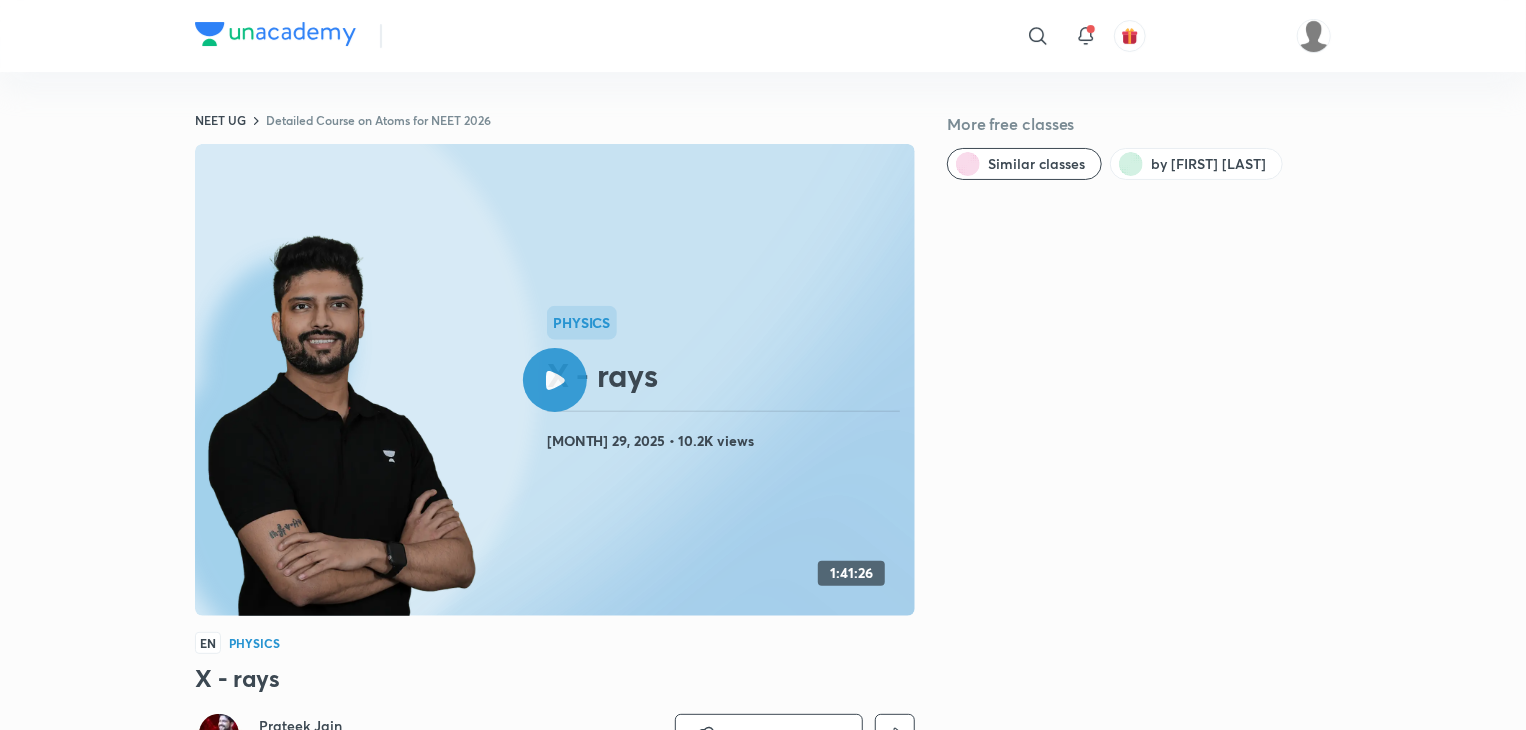 click on "​ NEET UG Detailed Course on Atoms for NEET 2026 More free classes Similar classes by [FIRST] [LAST] Physics   X - rays [MONTH] 29, 2025 • 10.2K views 1:41:26 EN Physics X - rays [FIRST] [LAST] 178K followers •  Physics Watch on app Download Class PDF [MONTH] 29, 2025 • 1h 41m  • 10.2K views In this course, [FIRST] [LAST] will cover the topic of Atoms. It will be helpful for the aspirants preparing for NEET UG. He will also cover all the Previous Year Questions of NEET. The sessions will be conducted in Hinglish and notes will be provided in English. All doubts related to the topics will be clarified during the doubt-clearing sessions. Read more Get subscription to start your preparation View subscription plans Similar subject-wise courses Best for deep diving in a subject   Learn a subject from your favourite educator Unacademy is India’s largest online learning platform. Download our apps to start learning Starting your preparation? Call us and we will answer all your questions about learning on Unacademy SSC" at bounding box center (763, 959) 